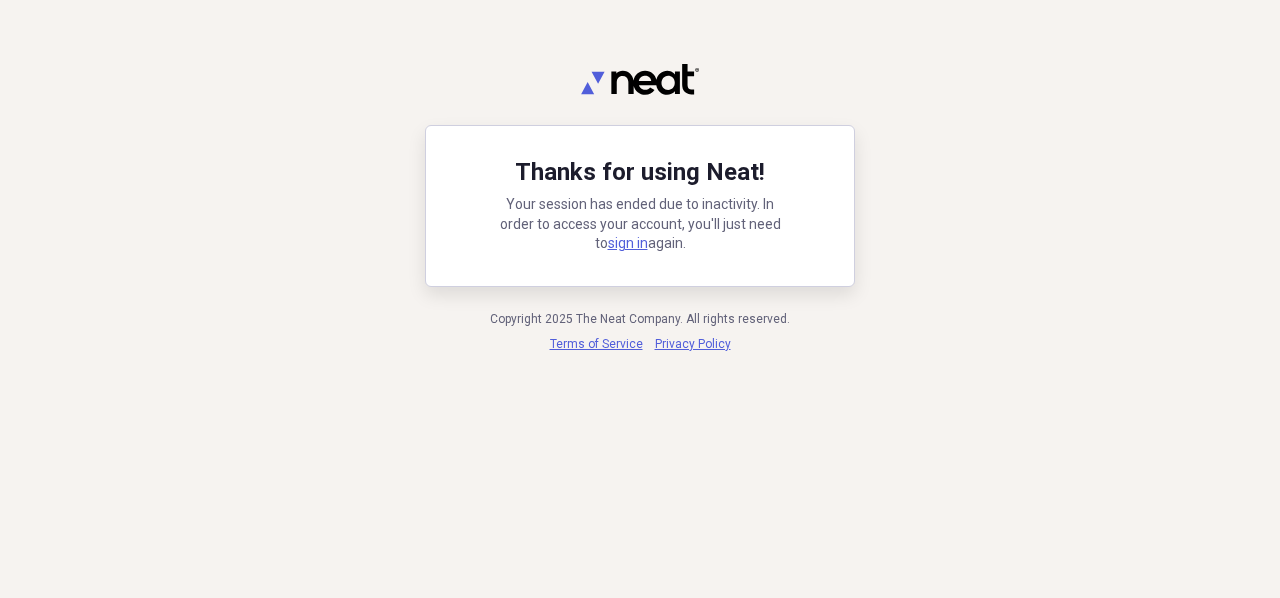 scroll, scrollTop: 0, scrollLeft: 0, axis: both 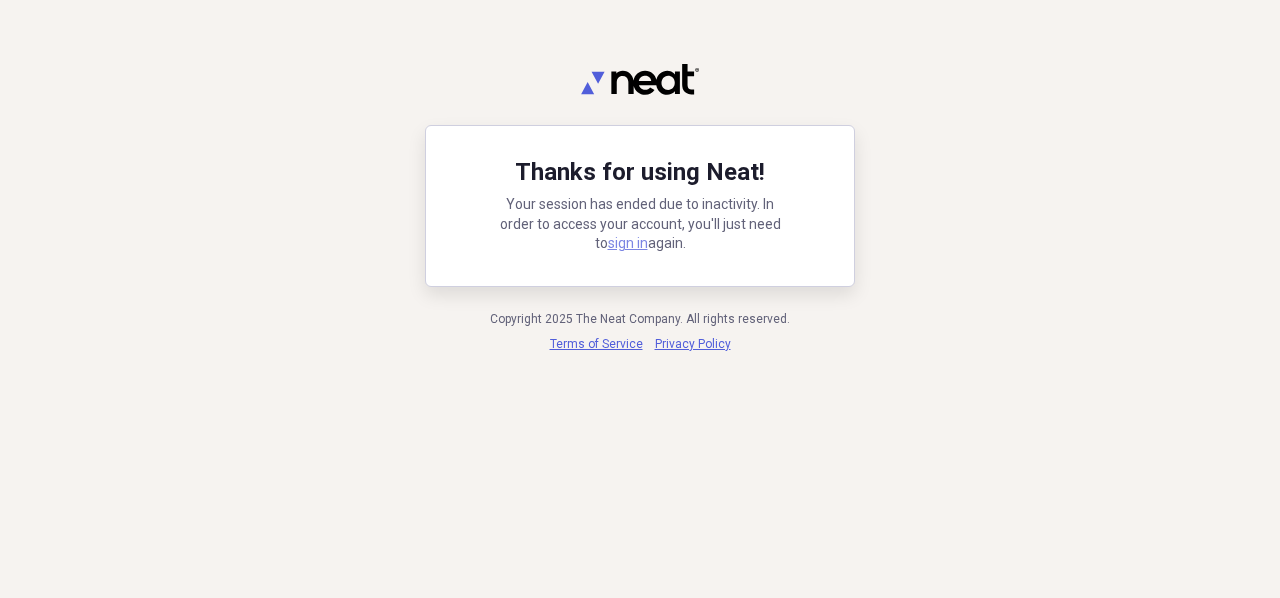 click on "sign in" at bounding box center [628, 243] 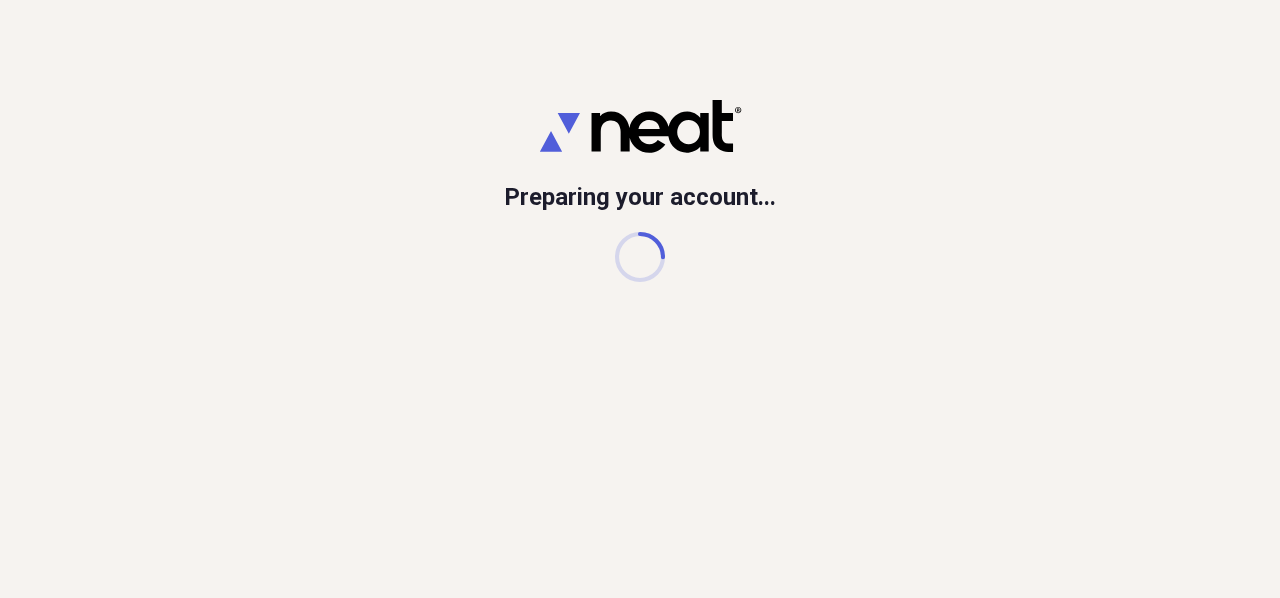 scroll, scrollTop: 0, scrollLeft: 0, axis: both 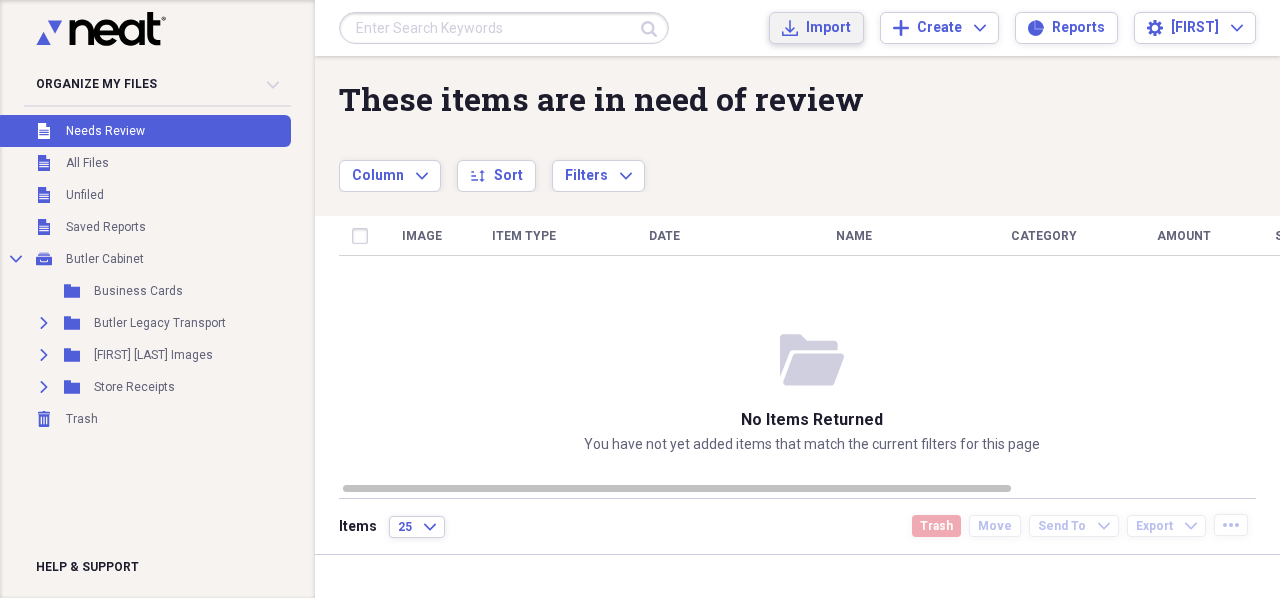 click on "Import" at bounding box center [828, 28] 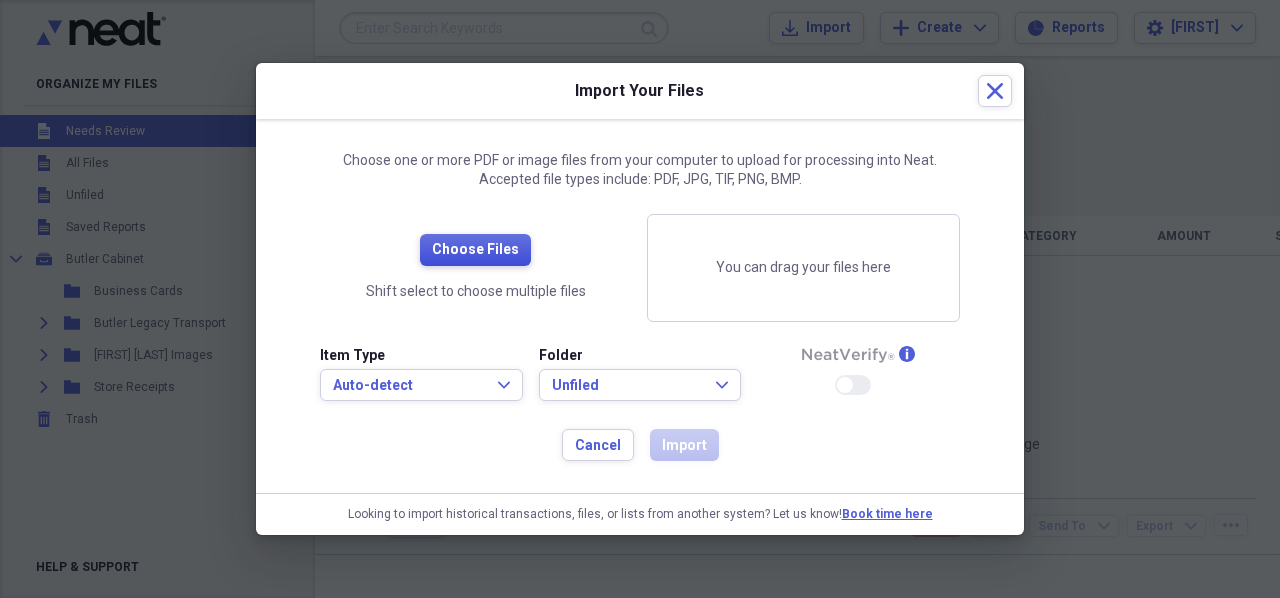 click on "Choose Files" at bounding box center [475, 250] 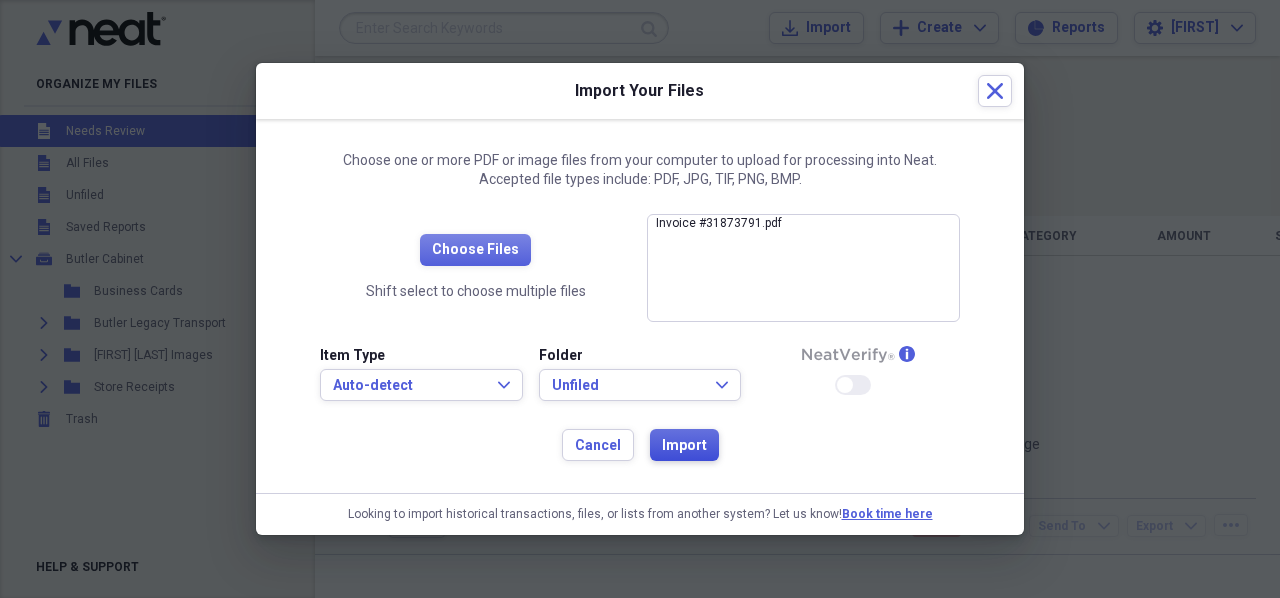 click on "Import" at bounding box center [684, 446] 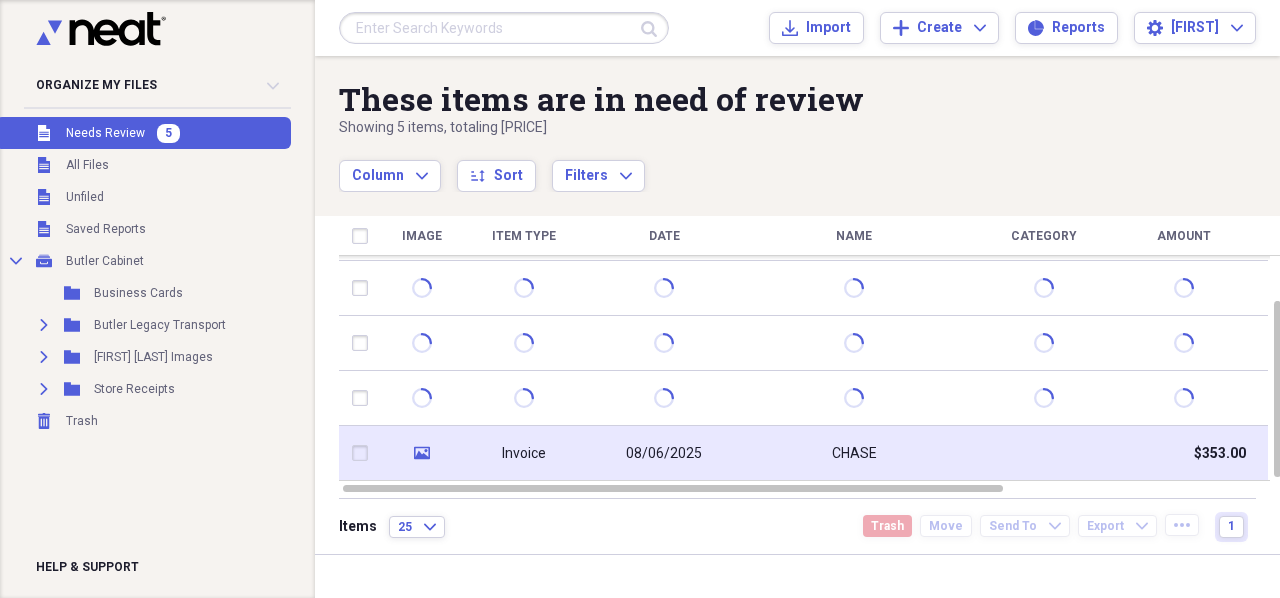 click on "Invoice" at bounding box center (524, 453) 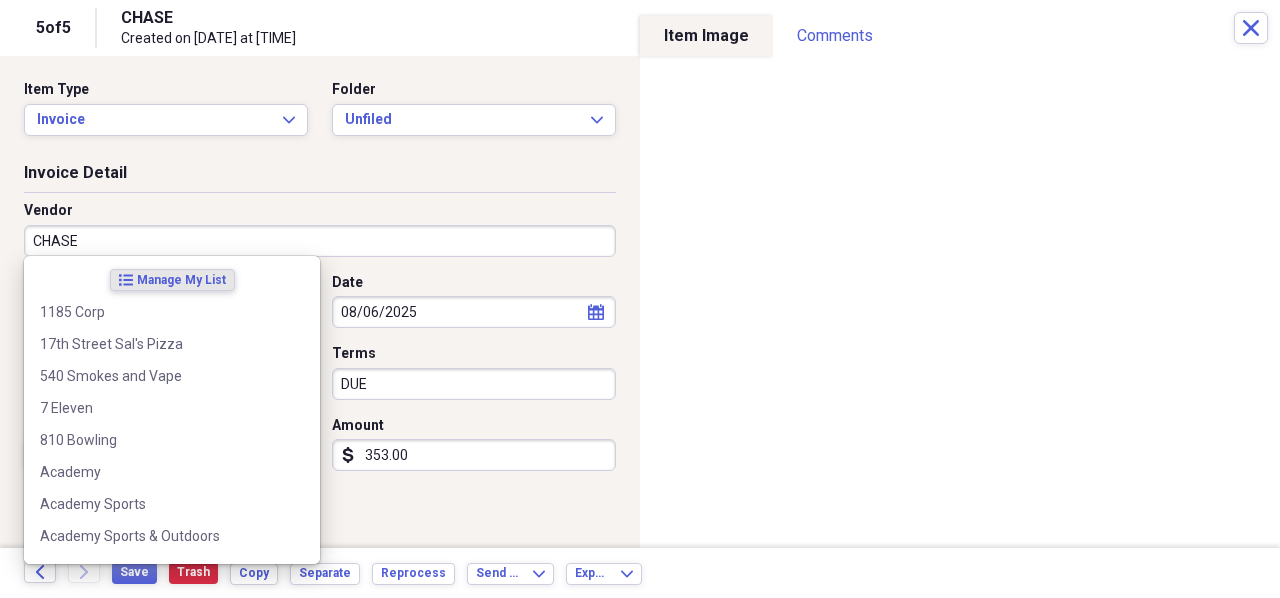 click on "CHASE" at bounding box center (320, 241) 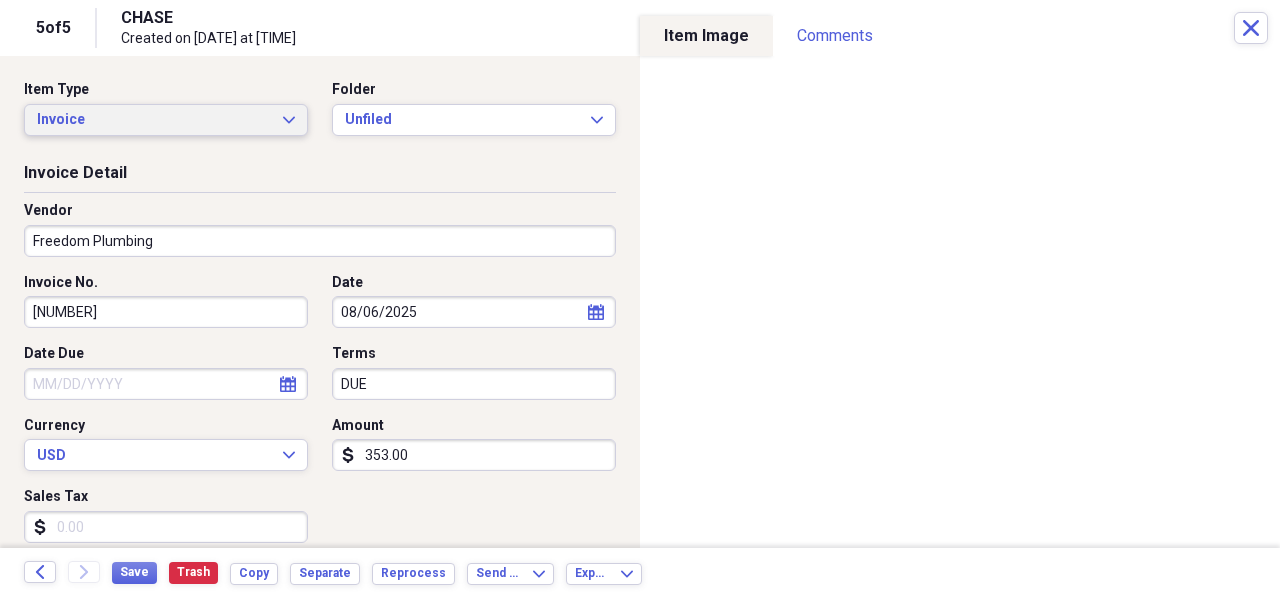 type on "Freedom Plumbing" 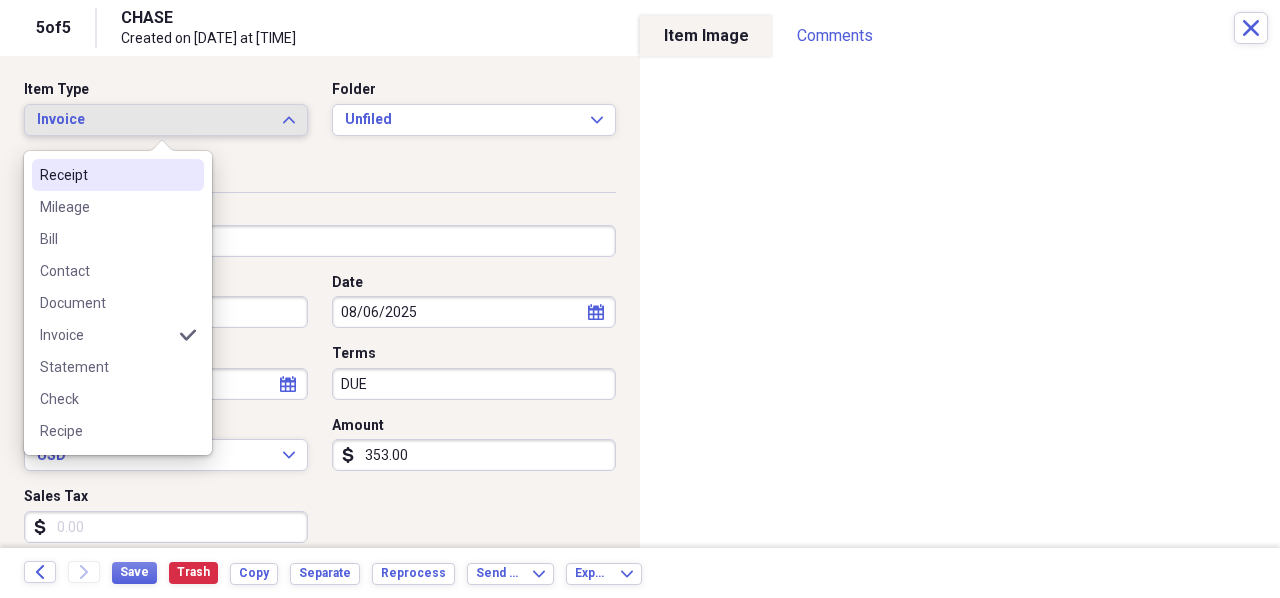 click on "Receipt" at bounding box center [106, 175] 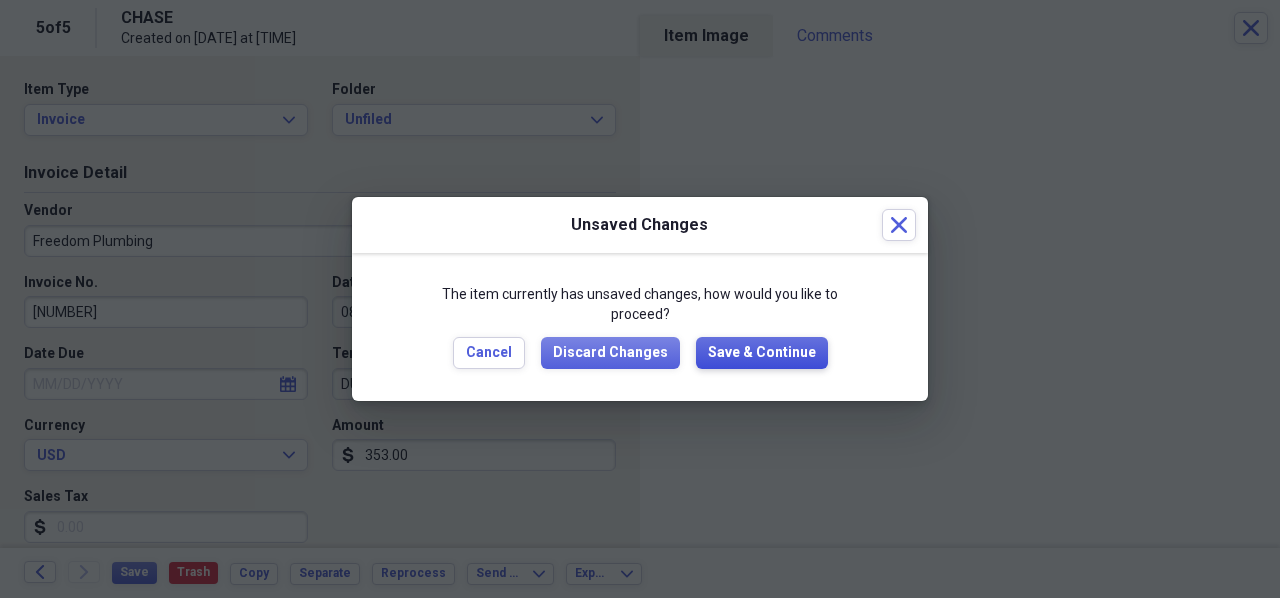 click on "Save & Continue" at bounding box center (762, 353) 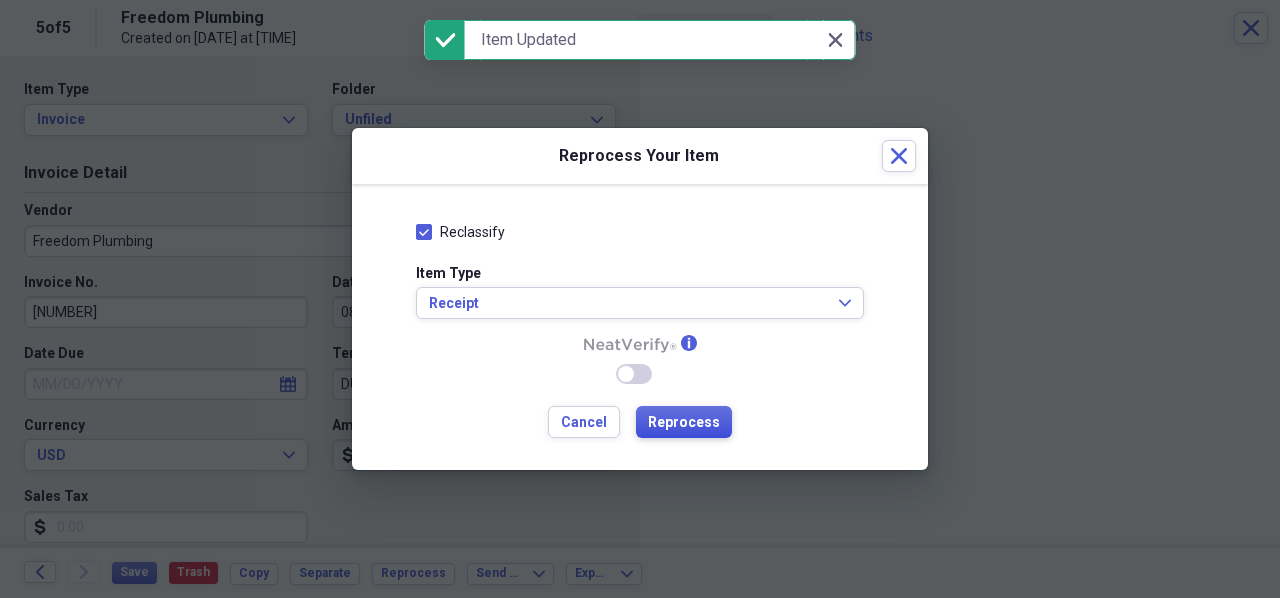 click on "Reprocess" at bounding box center [684, 423] 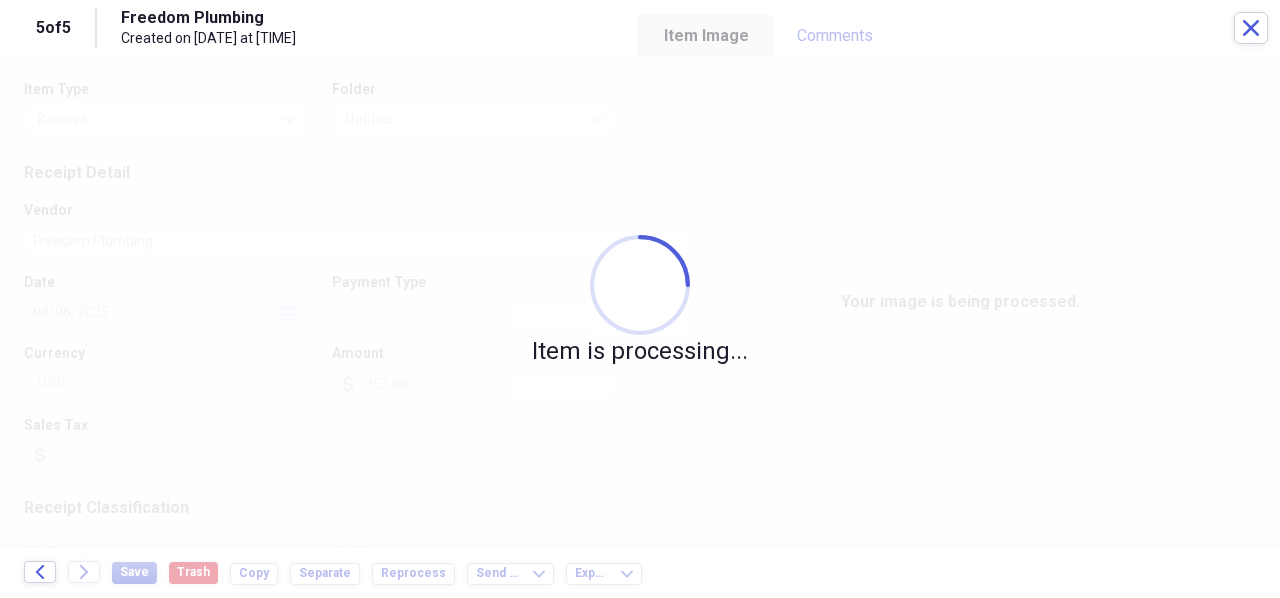 type on "MasterCard" 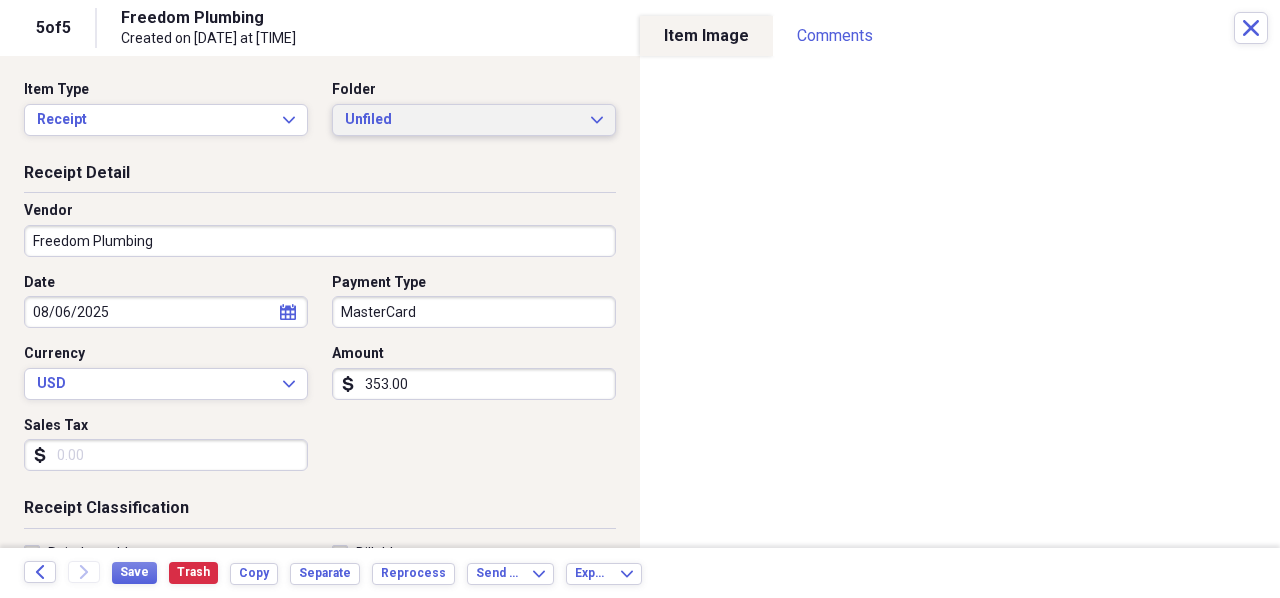 click on "Expand" 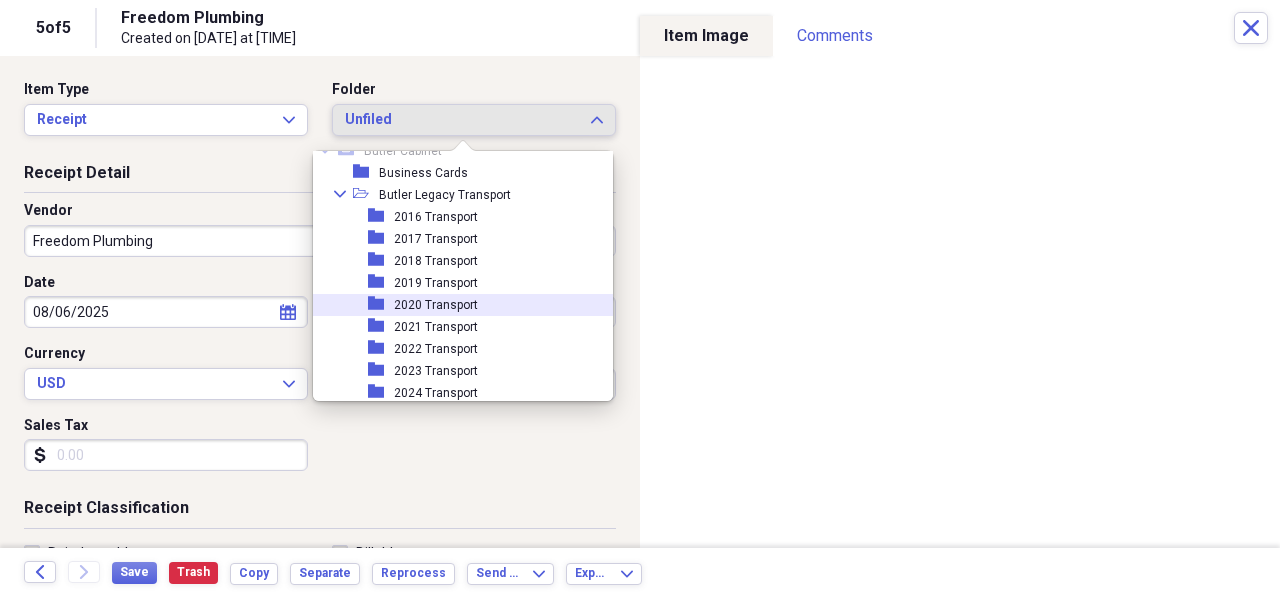 scroll, scrollTop: 200, scrollLeft: 0, axis: vertical 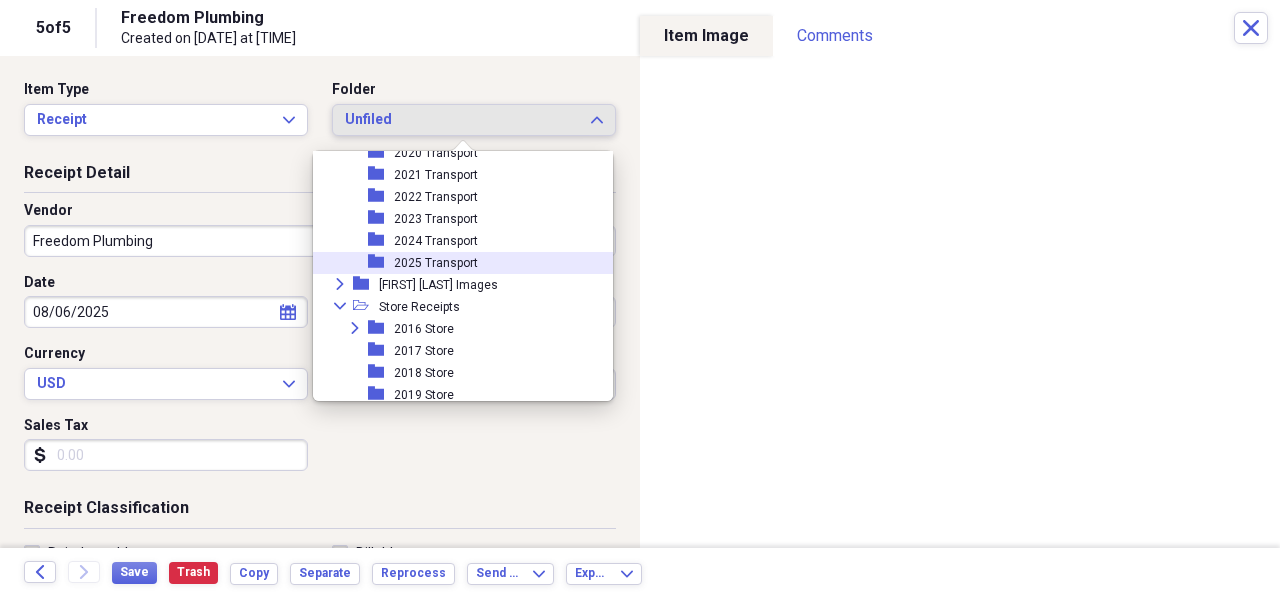 click on "2025 Transport" at bounding box center (436, 263) 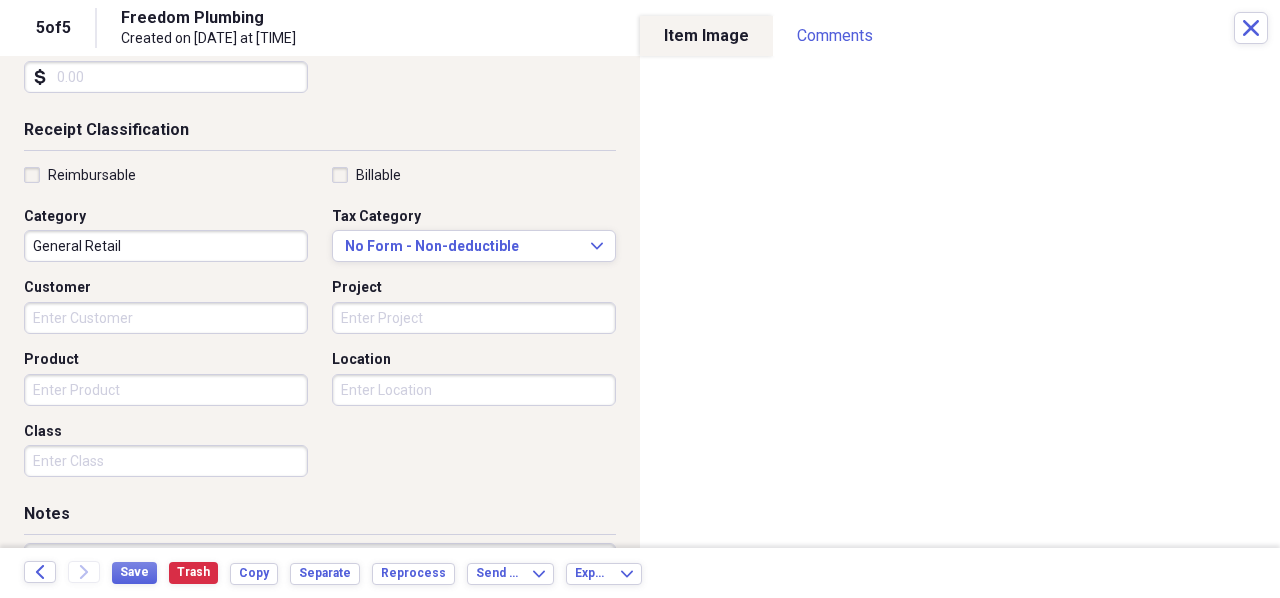 scroll, scrollTop: 400, scrollLeft: 0, axis: vertical 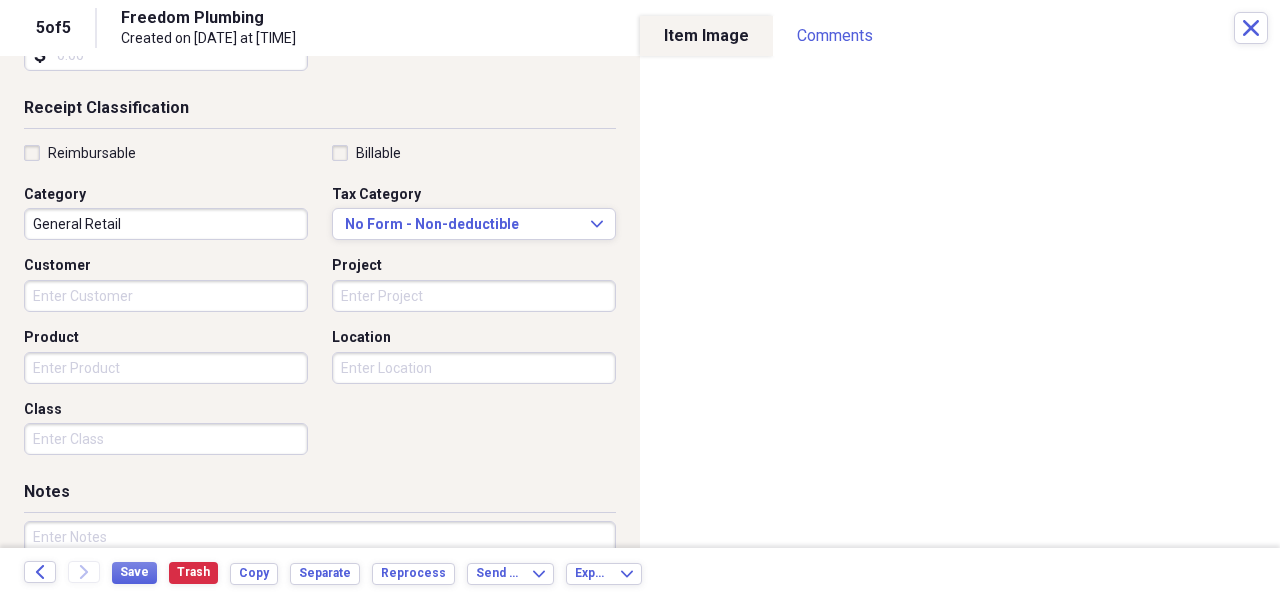 click on "General Retail" at bounding box center (166, 224) 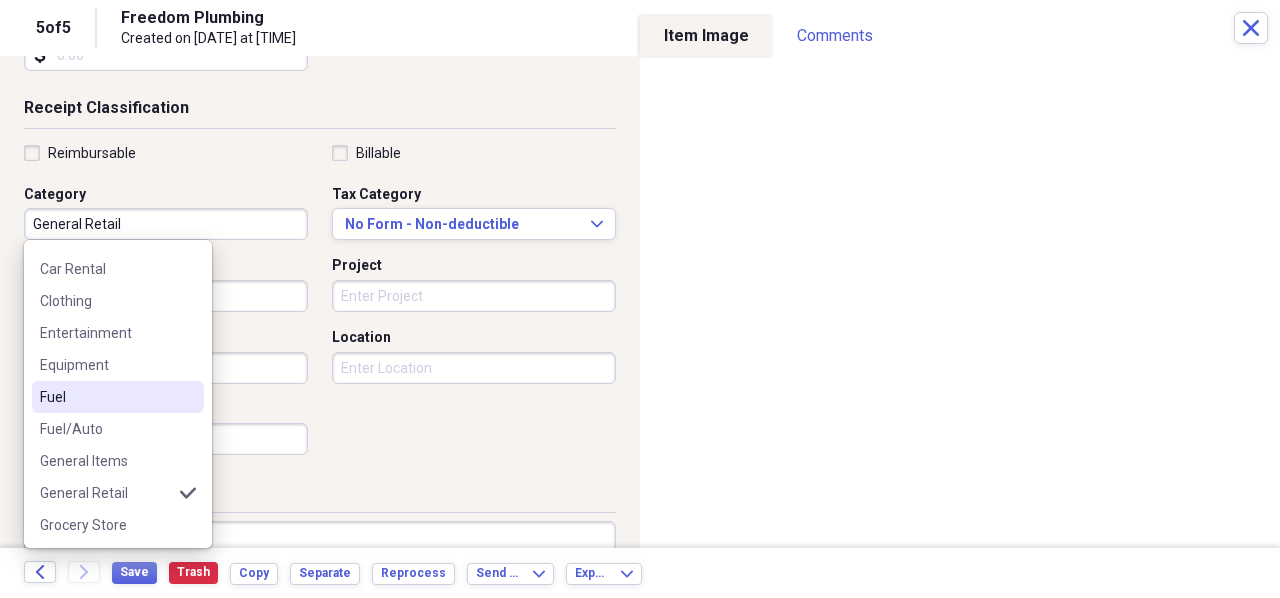 scroll, scrollTop: 200, scrollLeft: 0, axis: vertical 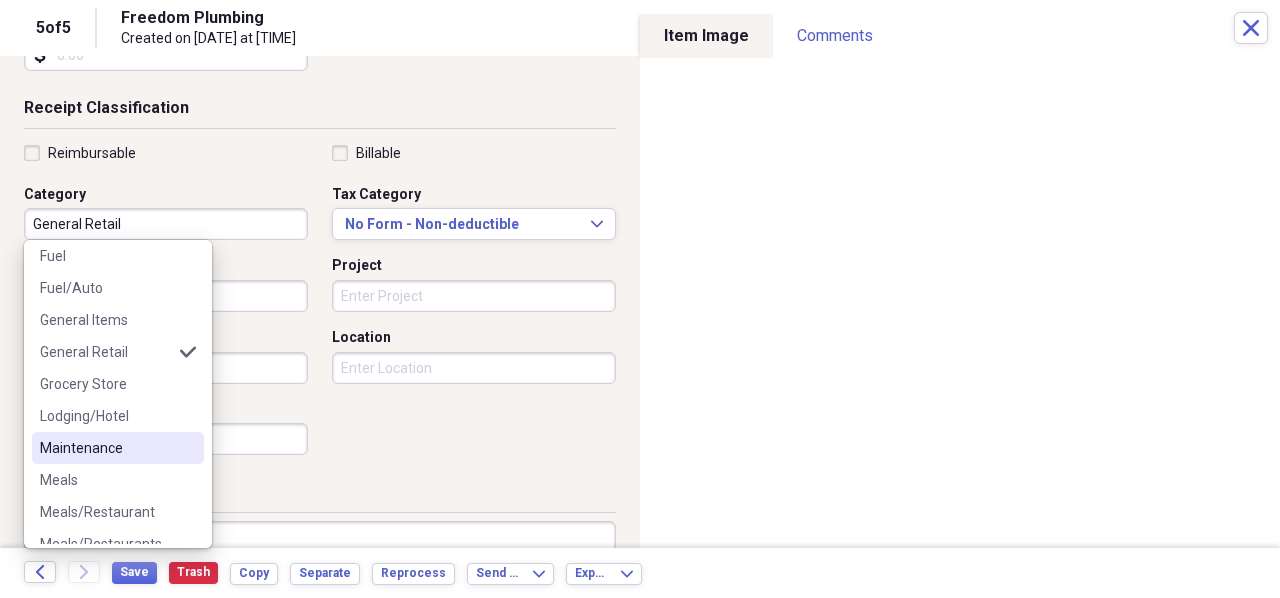 click on "Maintenance" at bounding box center [106, 448] 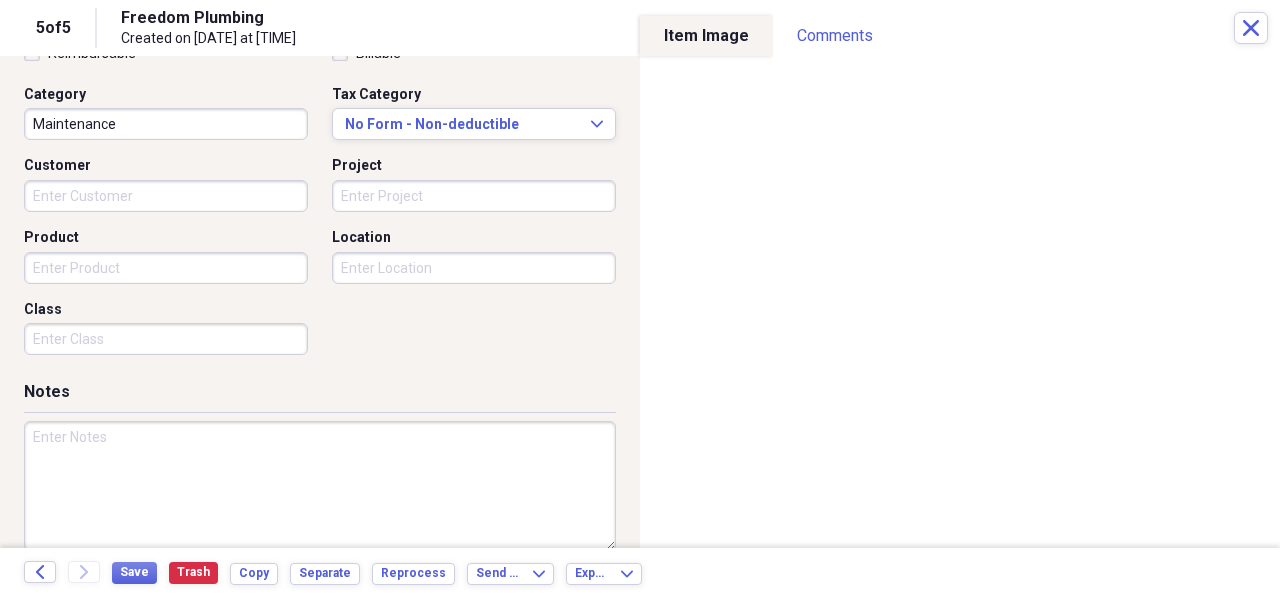 scroll, scrollTop: 526, scrollLeft: 0, axis: vertical 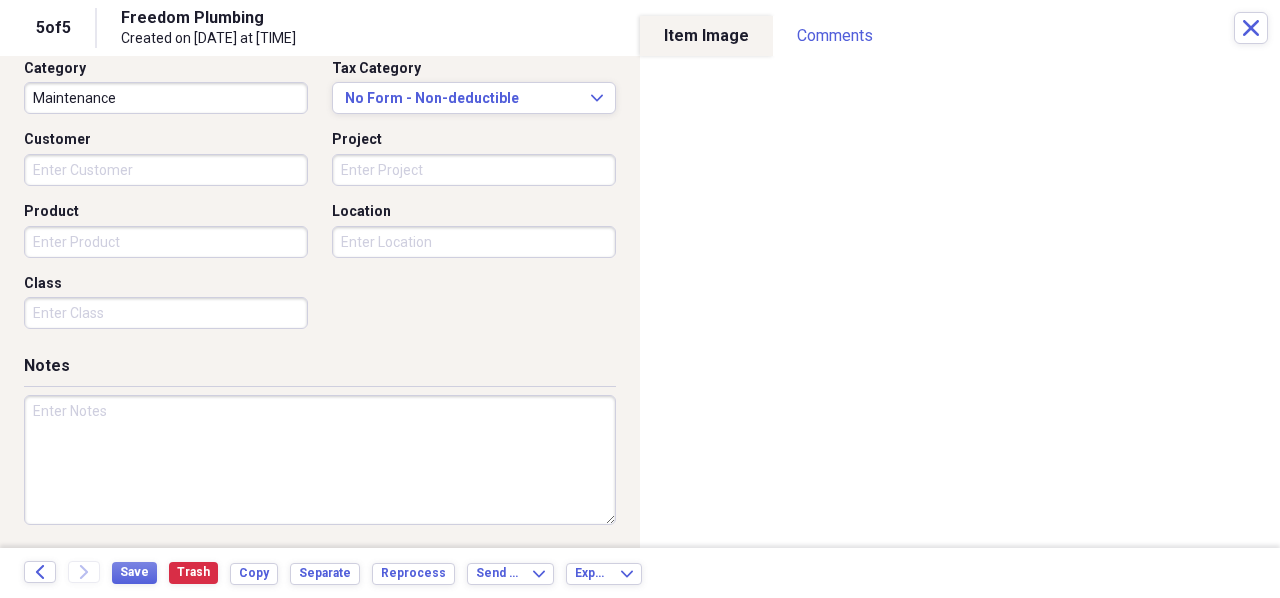 click at bounding box center (320, 460) 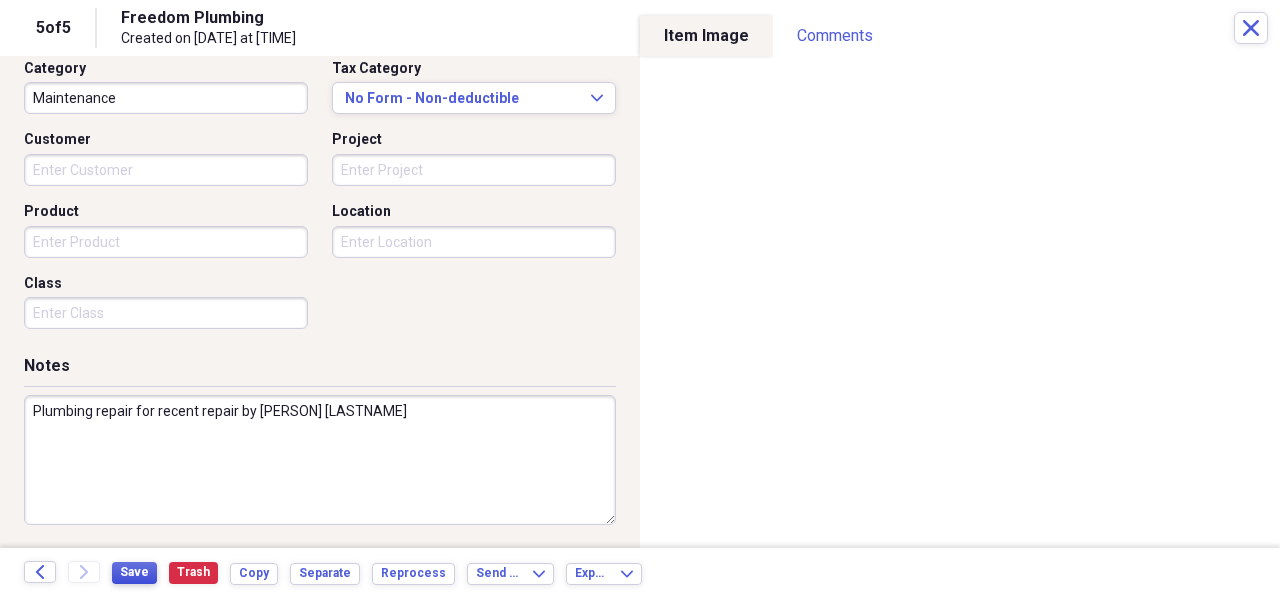 type on "Plumbing repair for recent repair by Silas Plumbing" 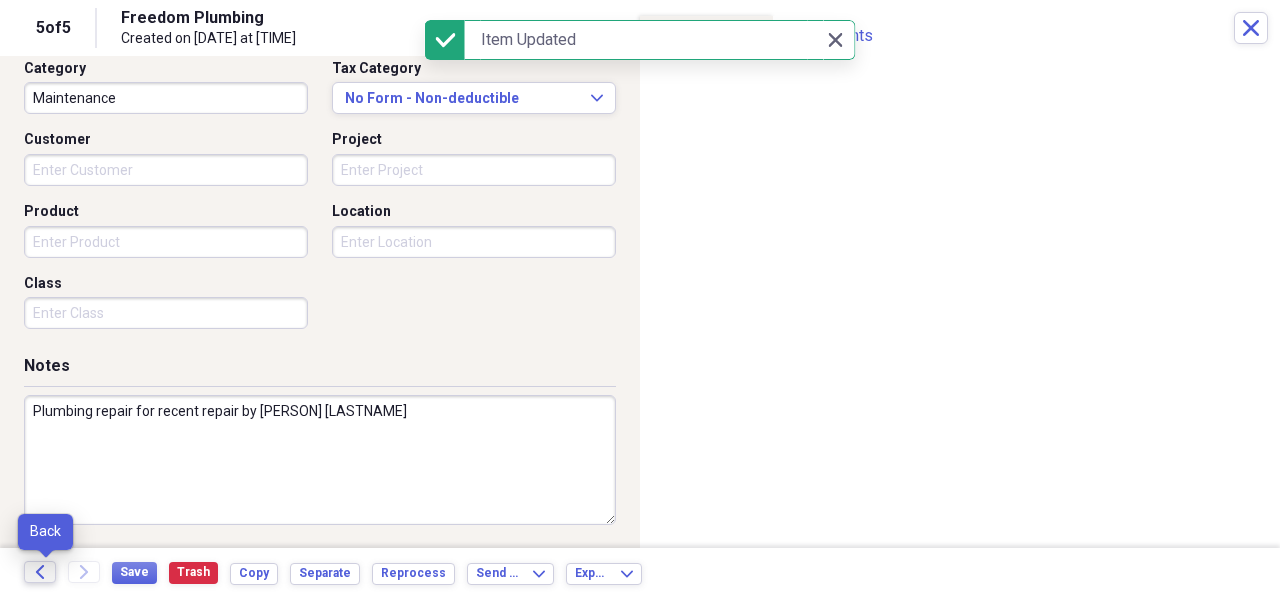 click on "Back" 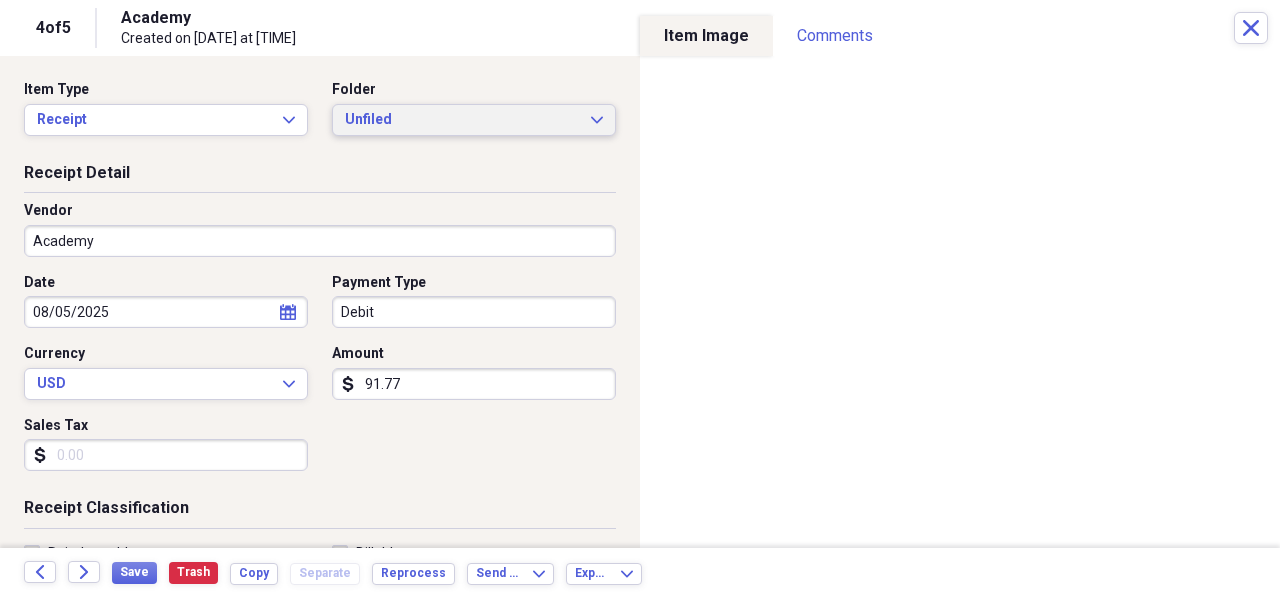click on "Unfiled Expand" at bounding box center [474, 120] 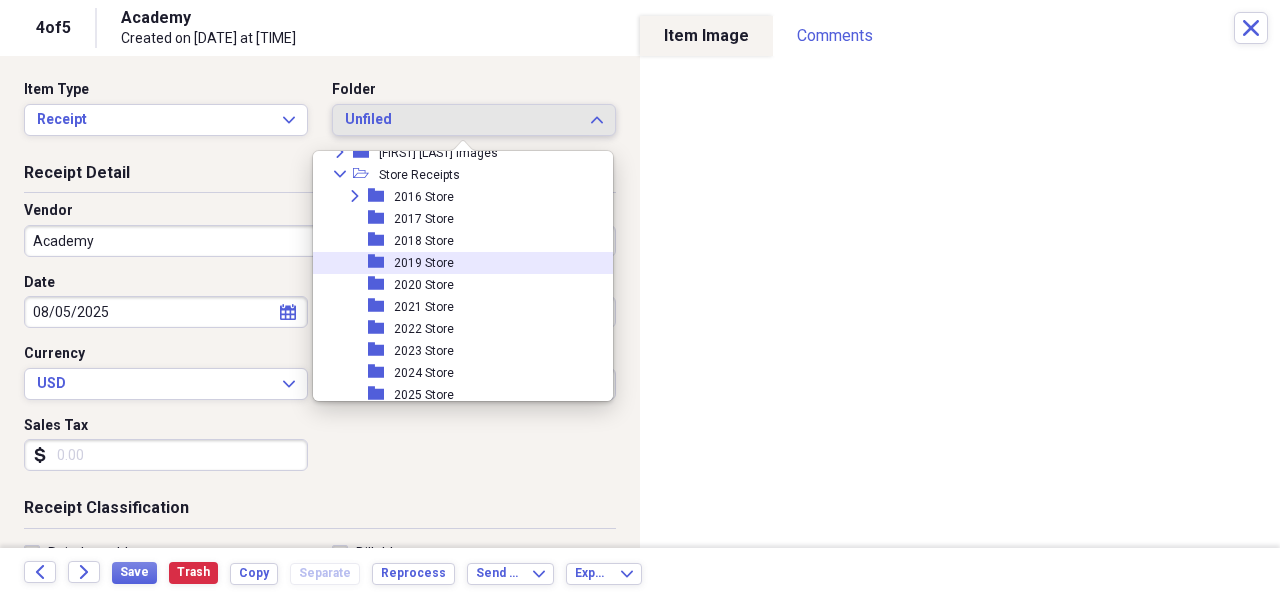 scroll, scrollTop: 359, scrollLeft: 0, axis: vertical 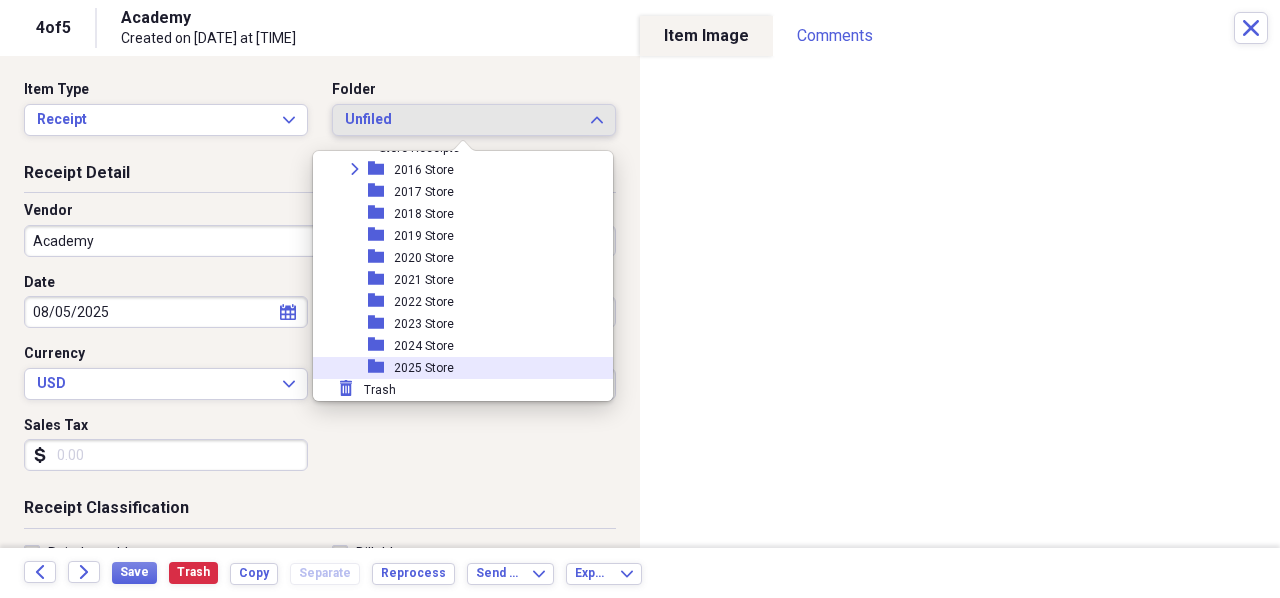 click on "2025 Store" at bounding box center (424, 368) 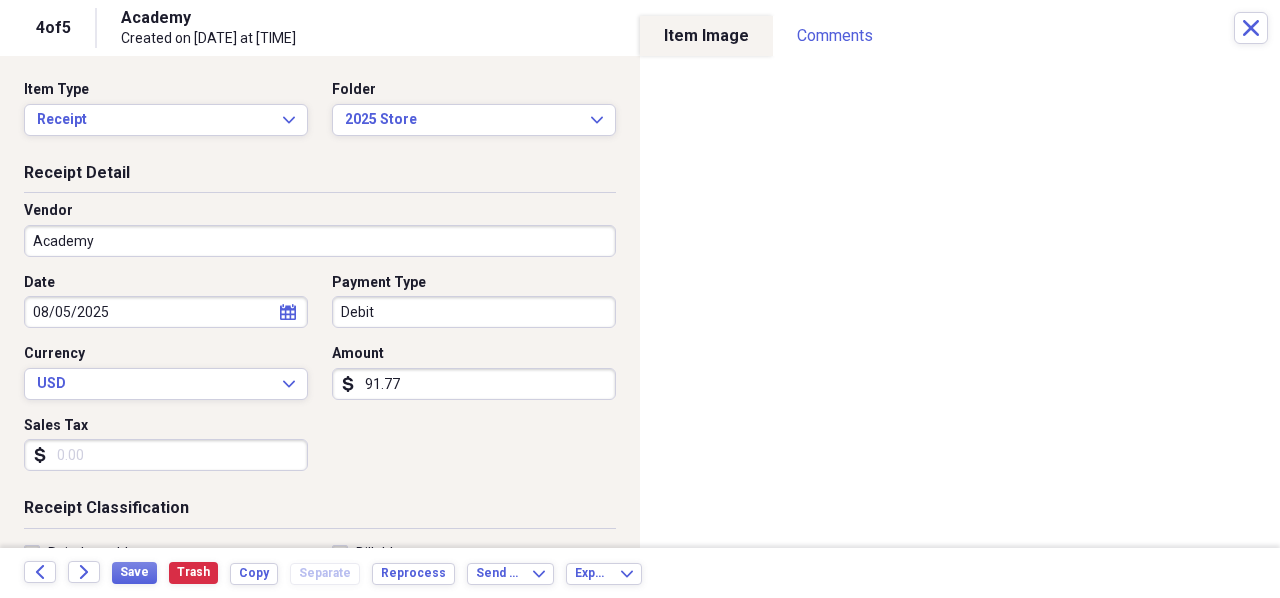 click on "Sales Tax" at bounding box center (166, 455) 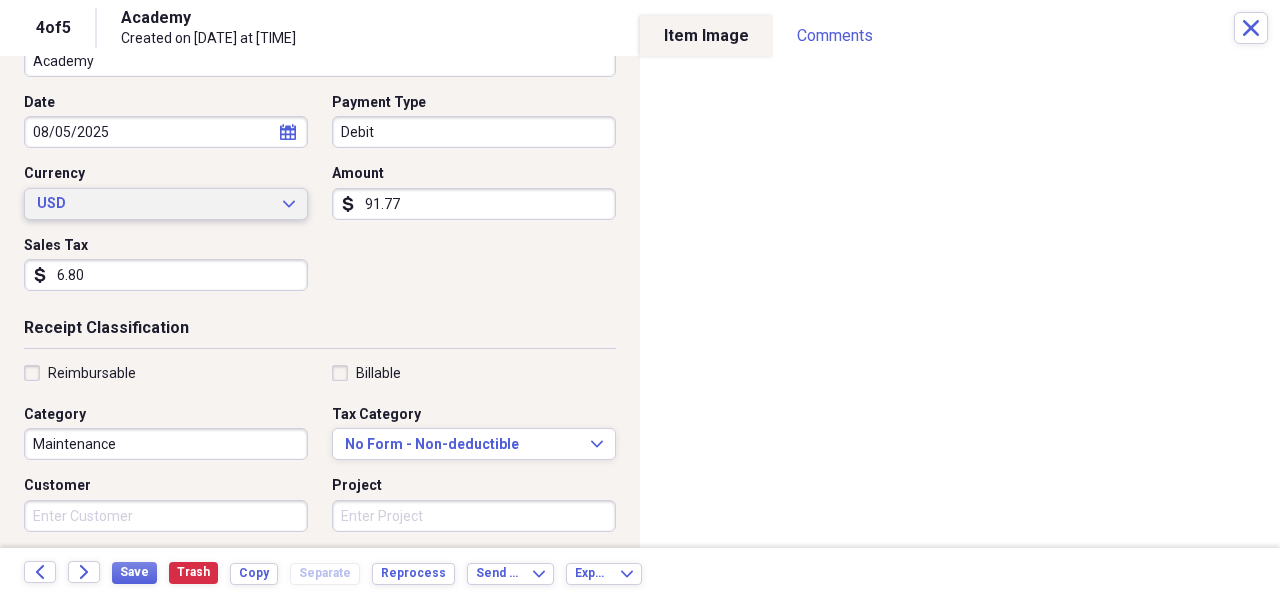 scroll, scrollTop: 200, scrollLeft: 0, axis: vertical 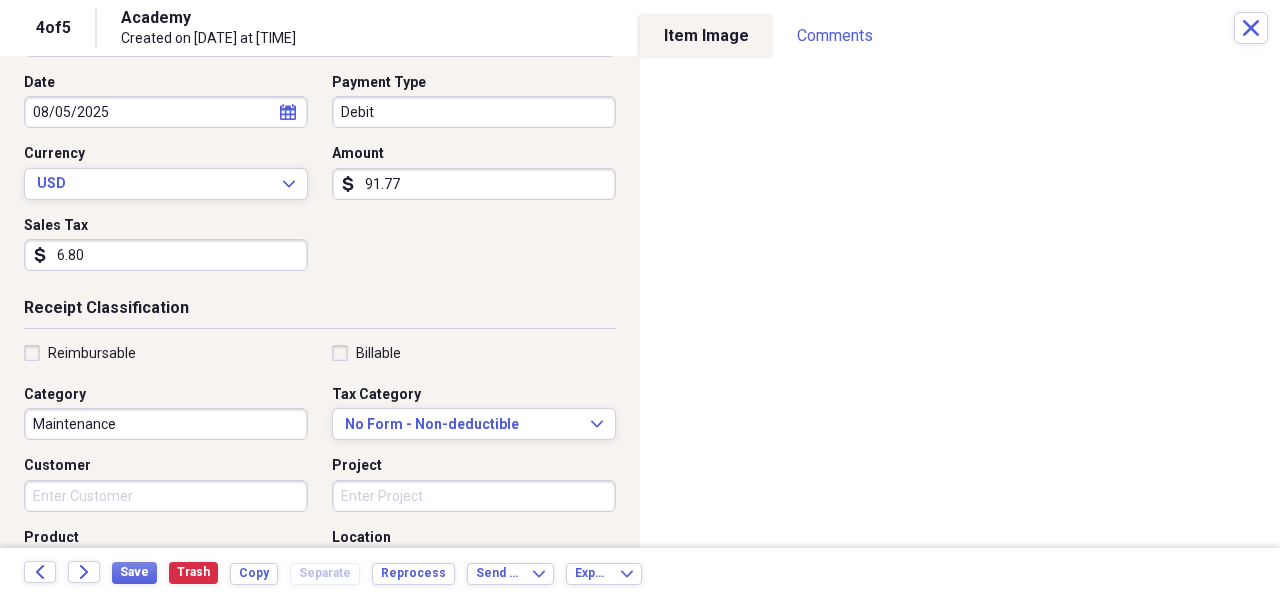 type on "6.80" 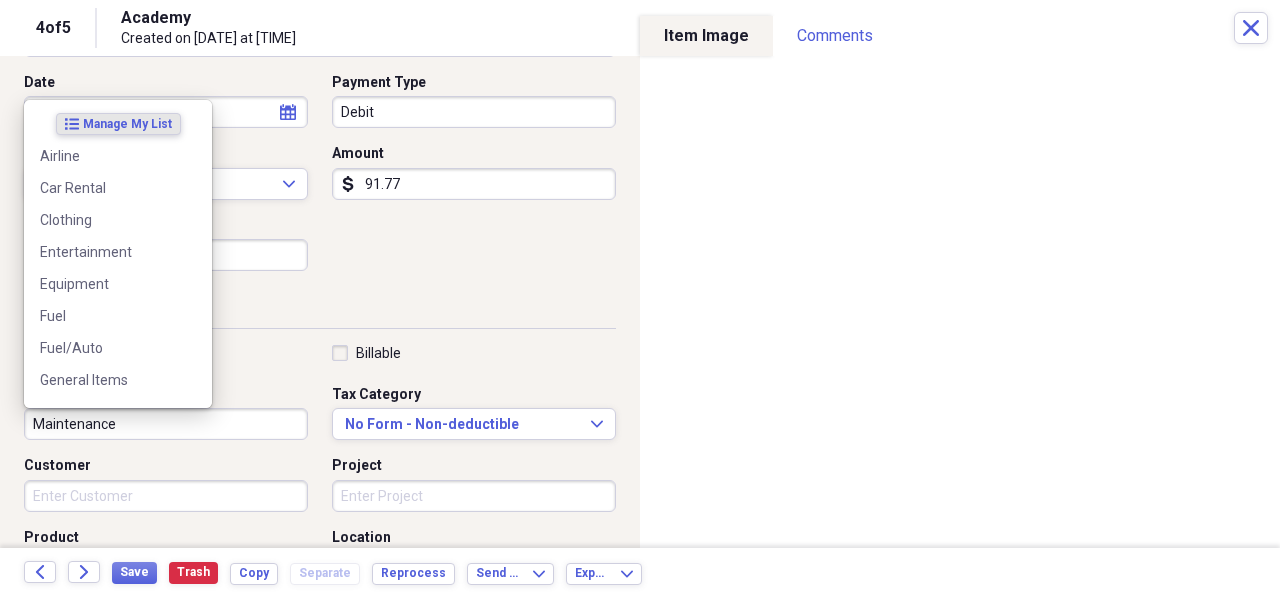 click on "Maintenance" at bounding box center [166, 424] 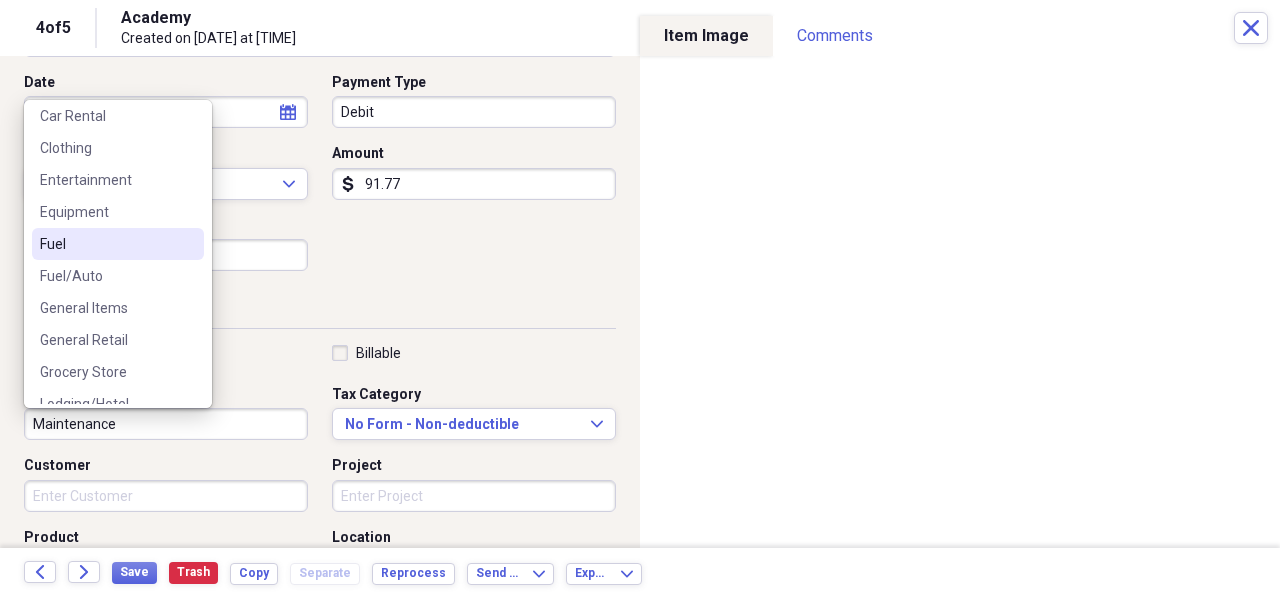 scroll, scrollTop: 100, scrollLeft: 0, axis: vertical 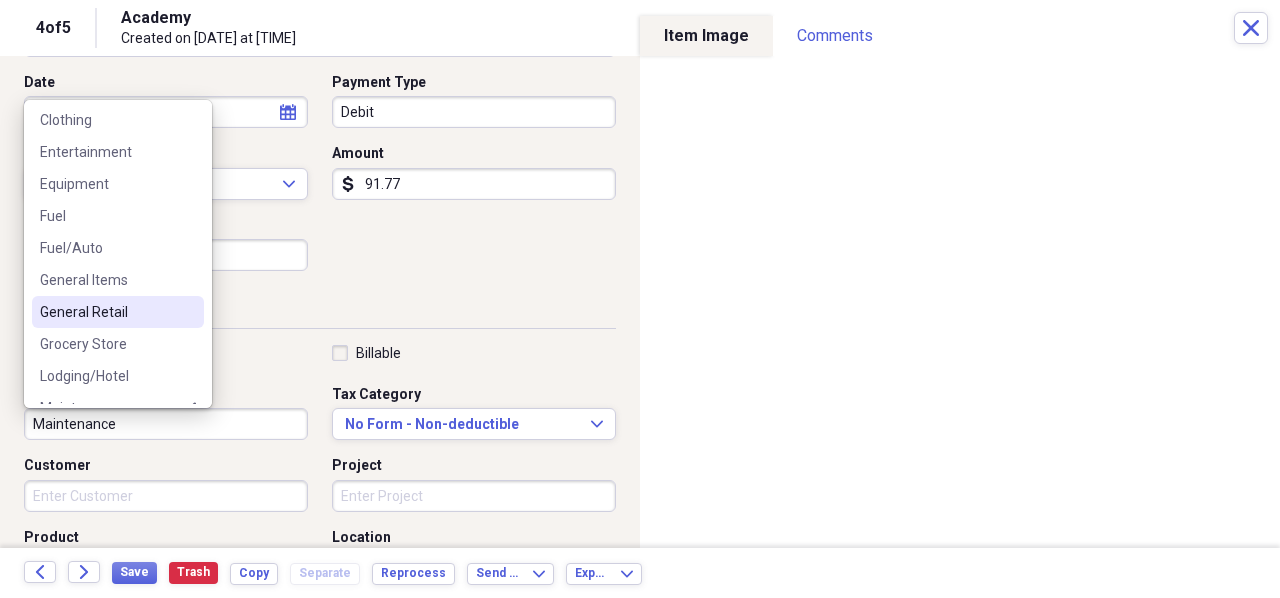 click on "General Retail" at bounding box center [106, 312] 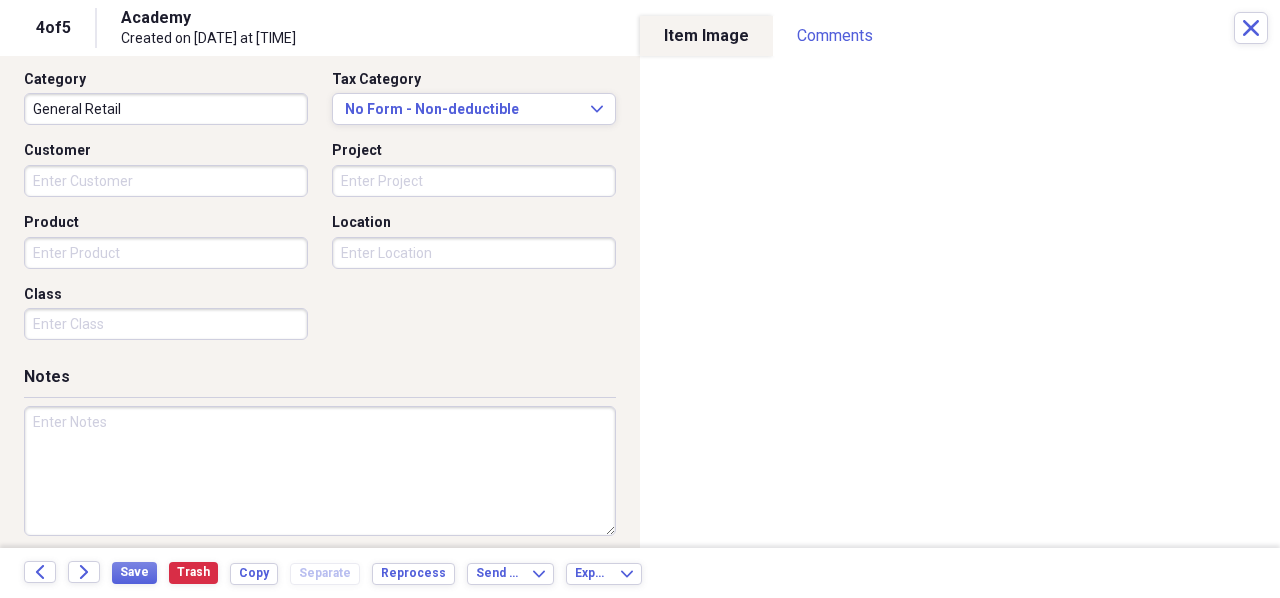 scroll, scrollTop: 526, scrollLeft: 0, axis: vertical 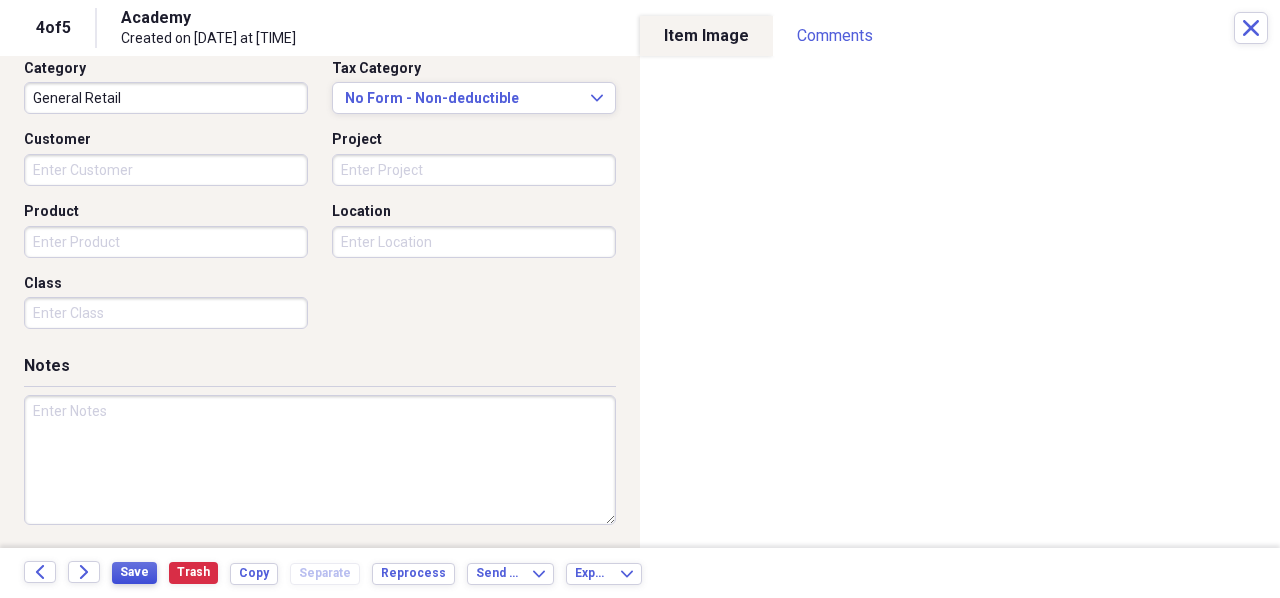 click on "Save" at bounding box center (134, 572) 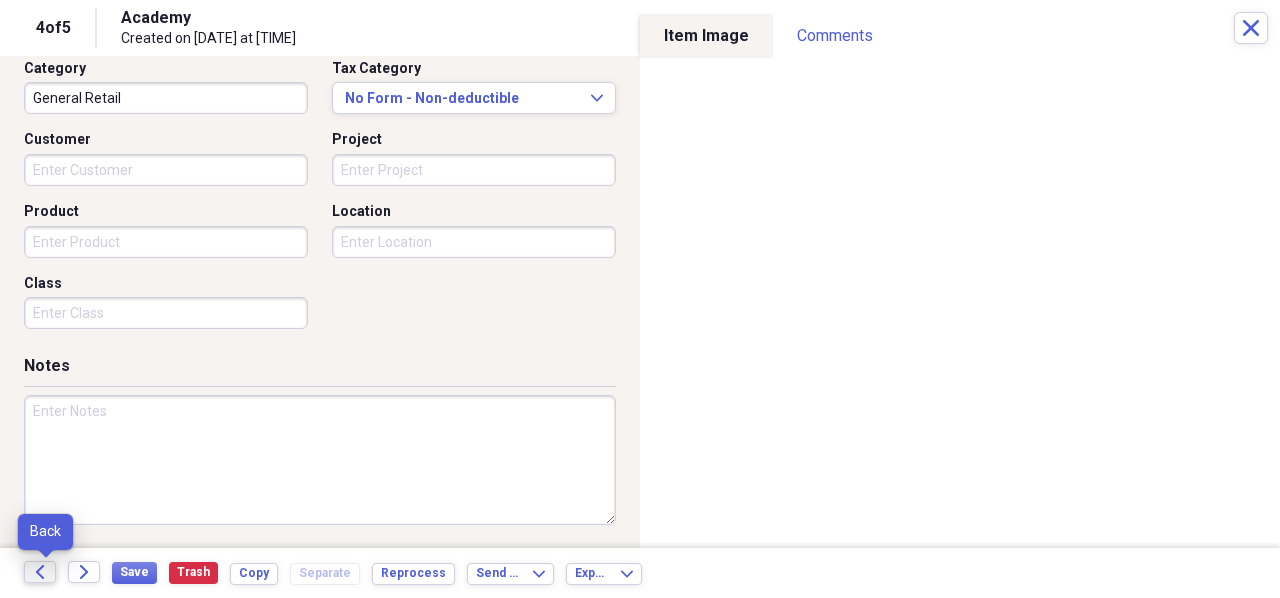 click on "Back" 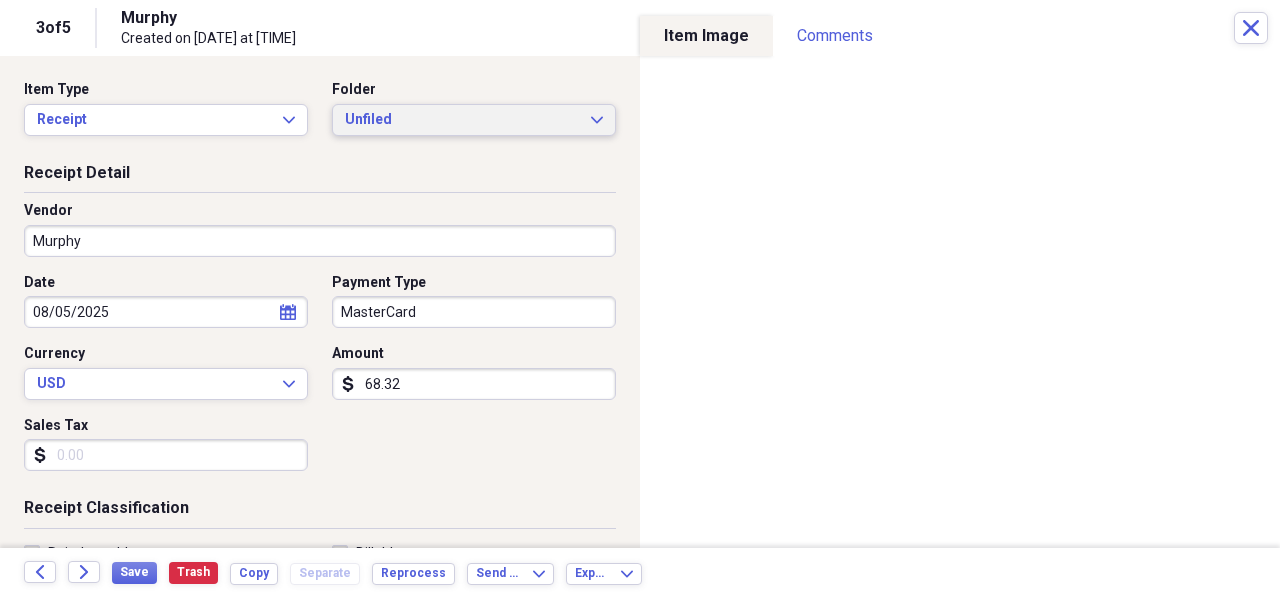 click on "Expand" 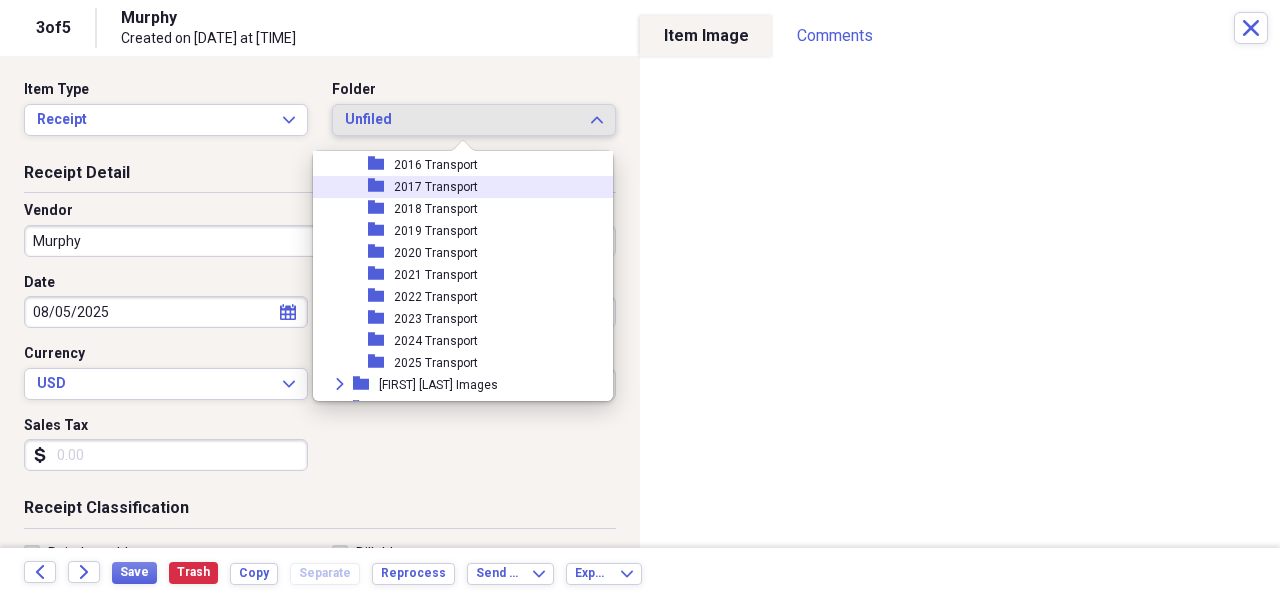 scroll, scrollTop: 200, scrollLeft: 0, axis: vertical 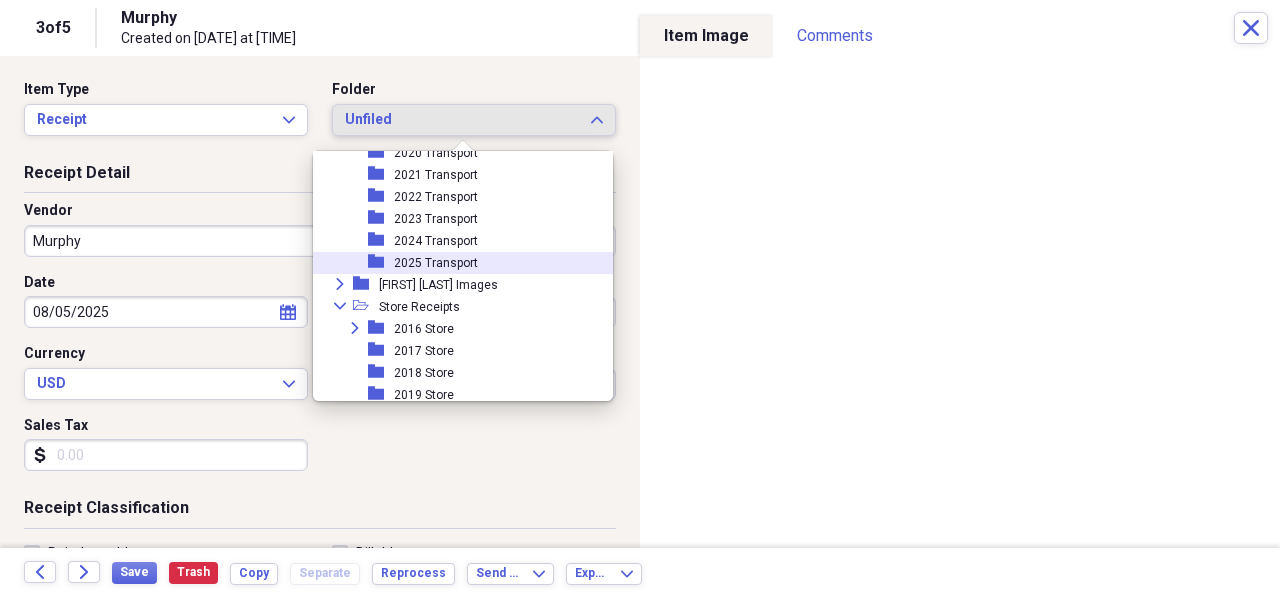 click on "2025 Transport" at bounding box center [436, 263] 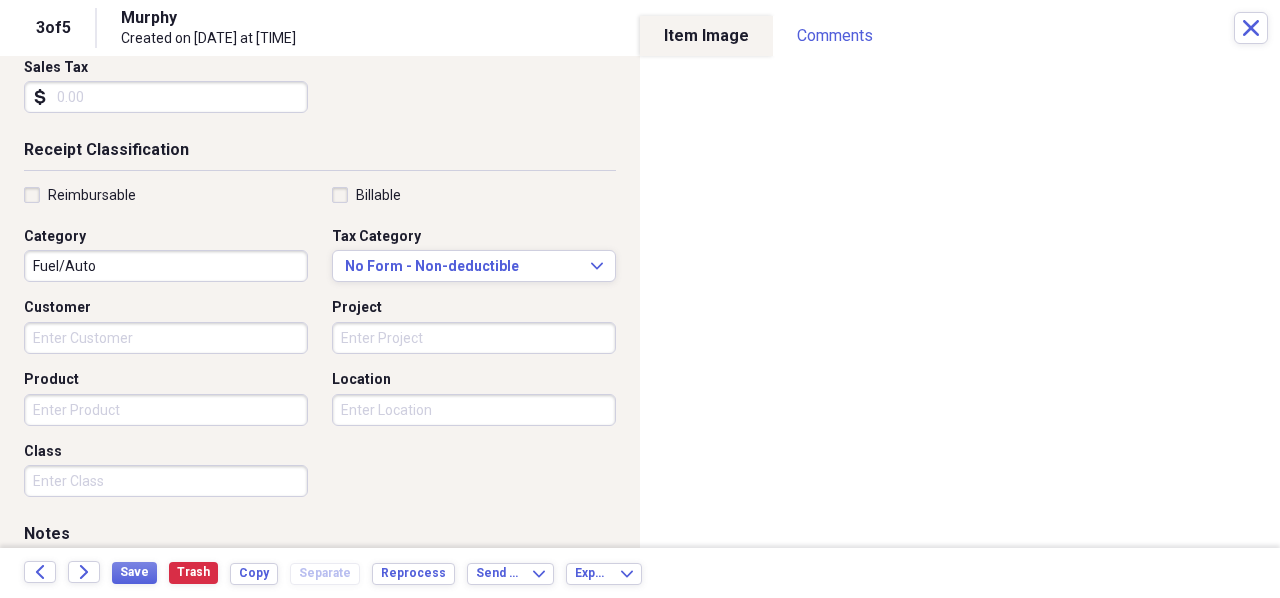 scroll, scrollTop: 400, scrollLeft: 0, axis: vertical 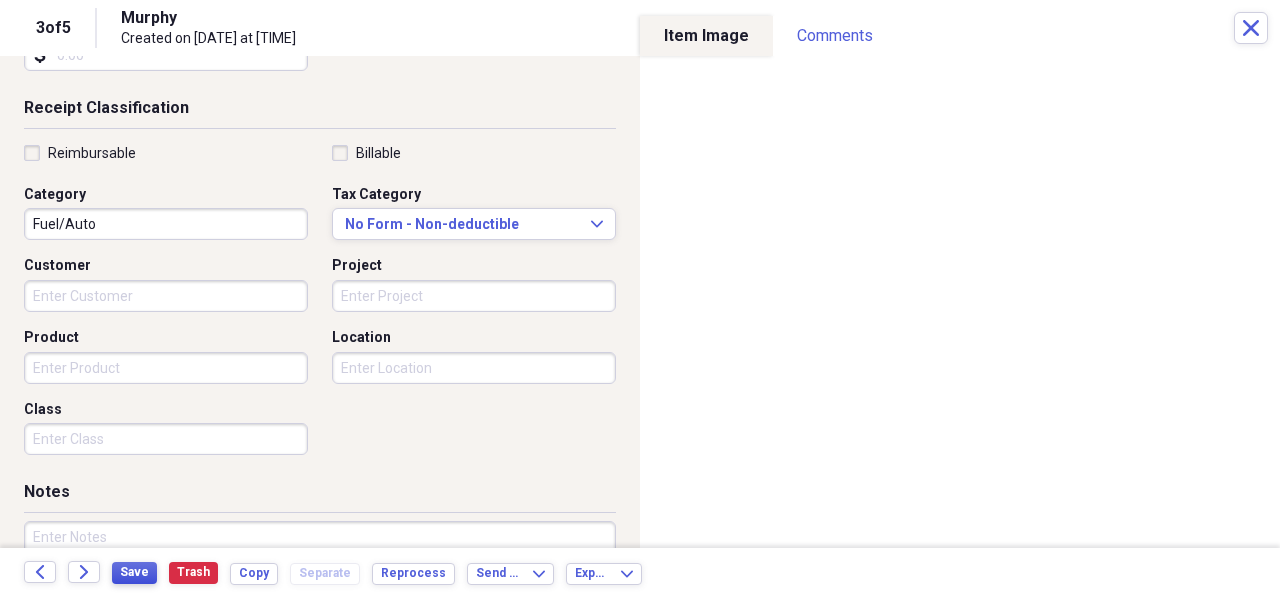 click on "Save" at bounding box center (134, 572) 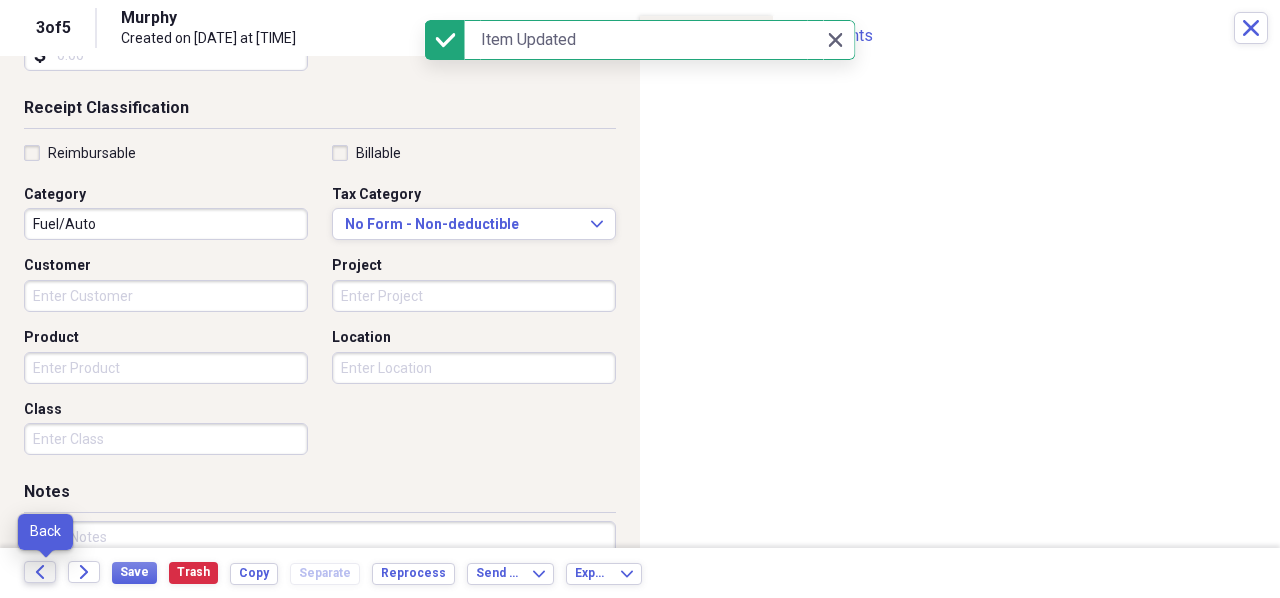 click on "Back" at bounding box center (40, 572) 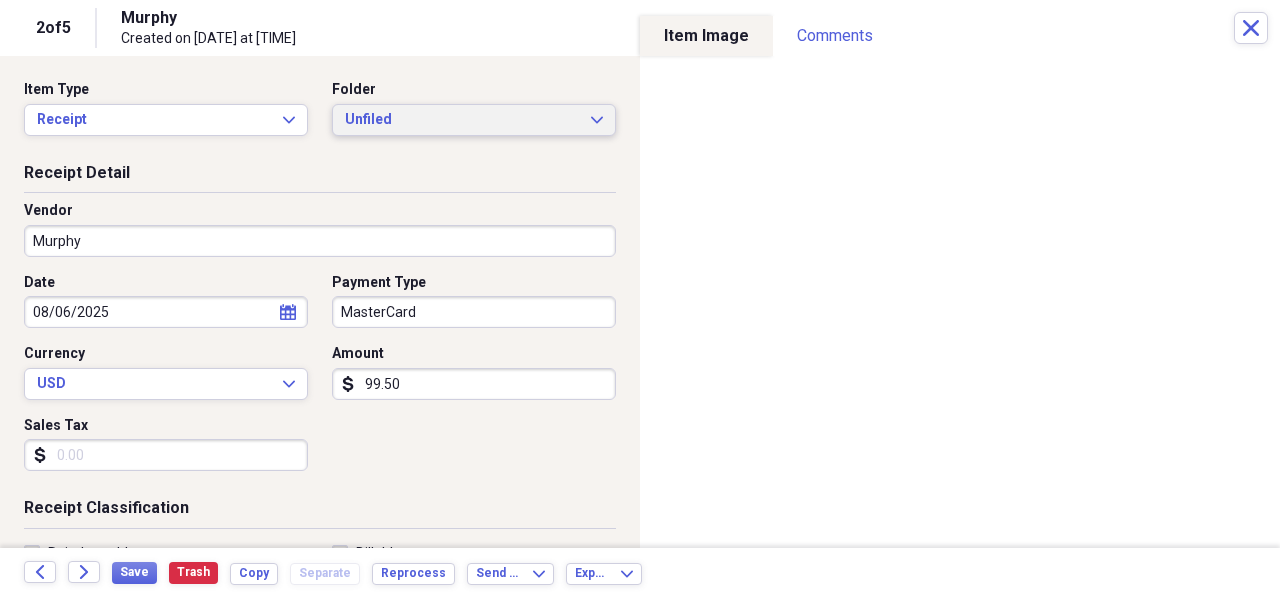 click on "Expand" 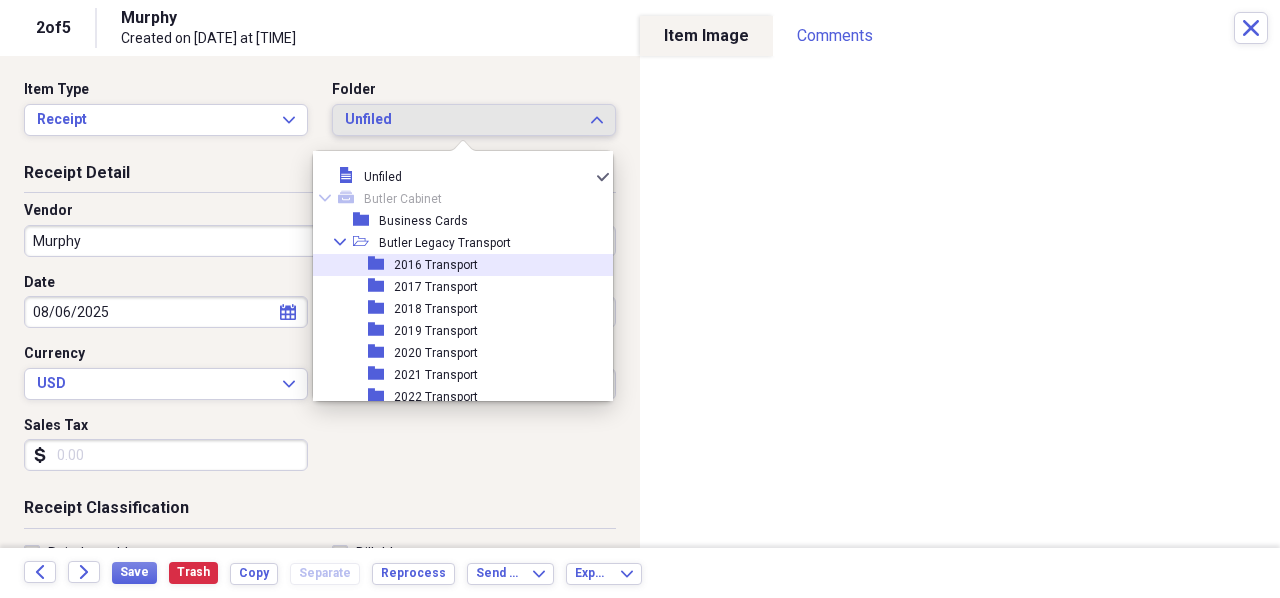 scroll, scrollTop: 200, scrollLeft: 0, axis: vertical 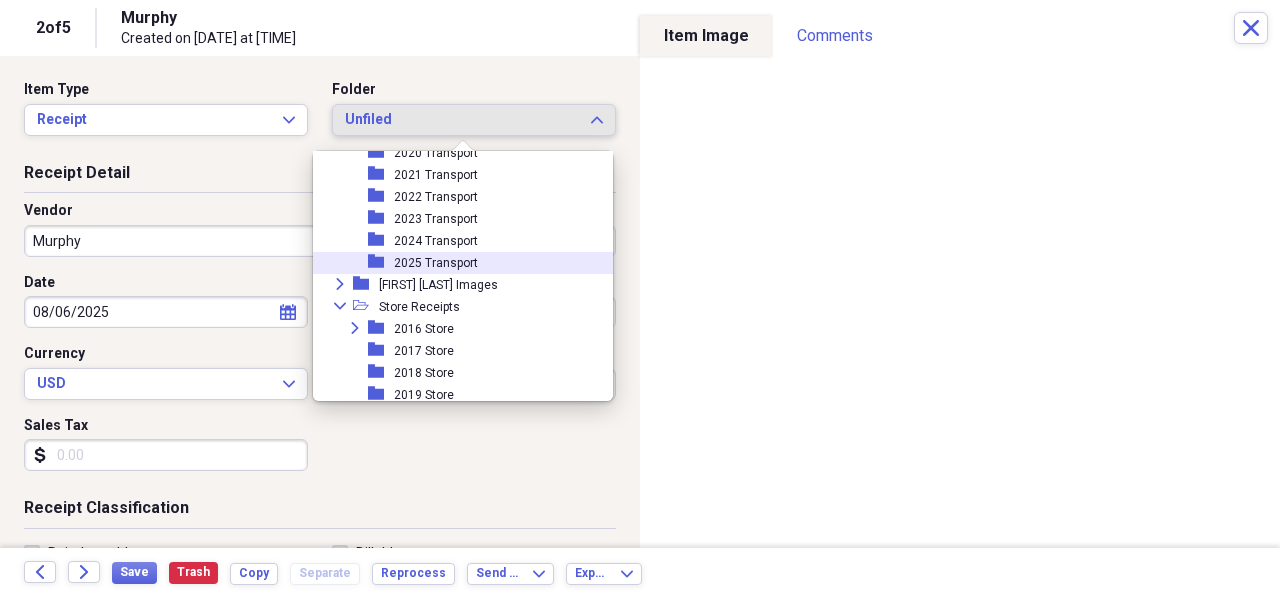click on "2025 Transport" at bounding box center (436, 263) 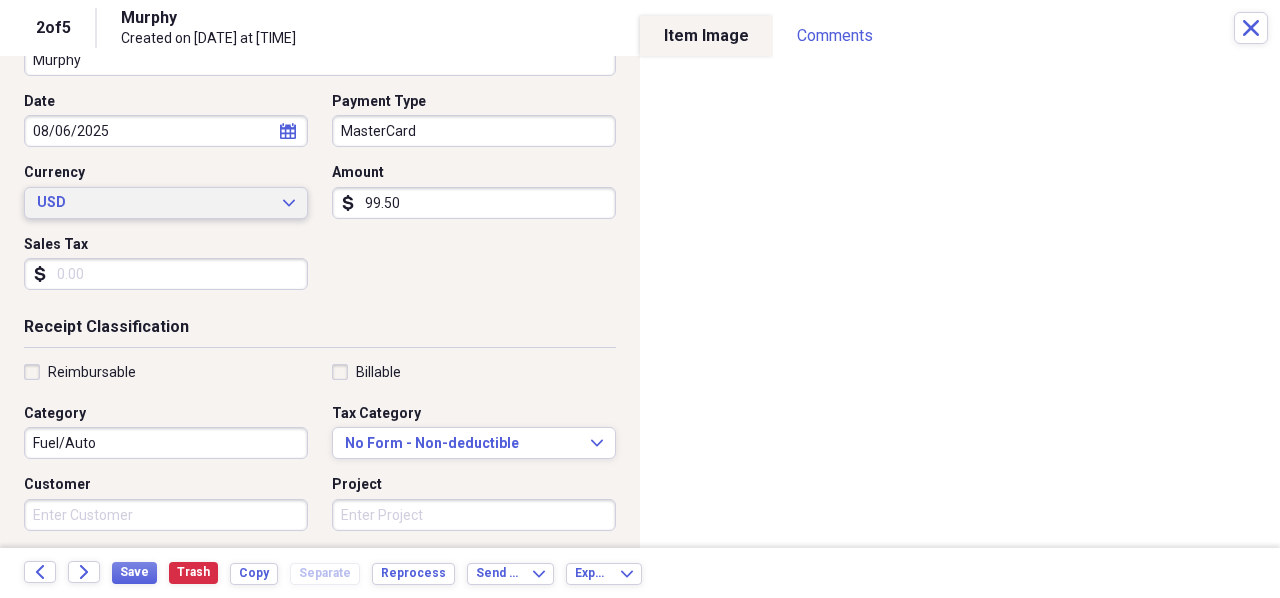 scroll, scrollTop: 300, scrollLeft: 0, axis: vertical 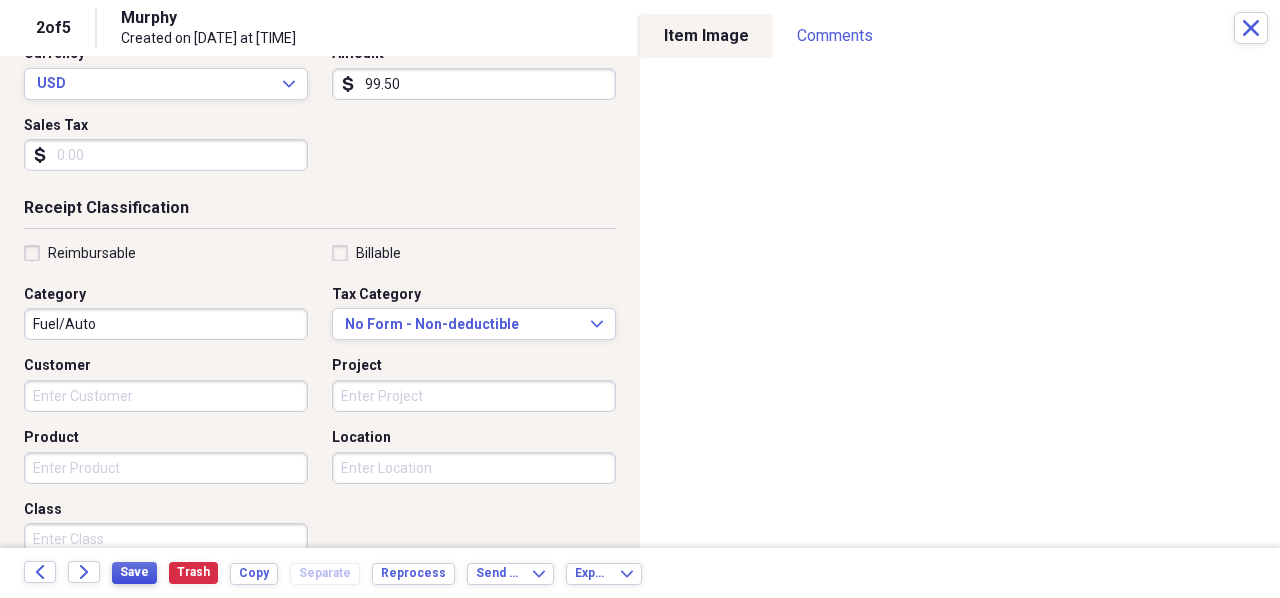 click on "Save" at bounding box center (134, 572) 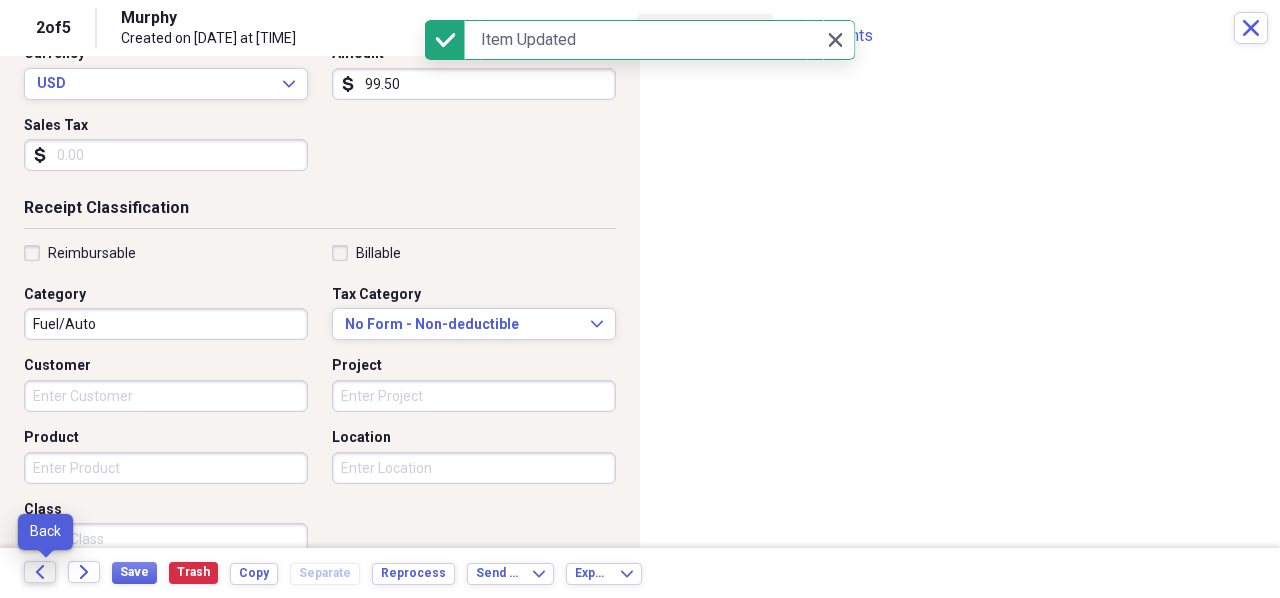 click on "Back" 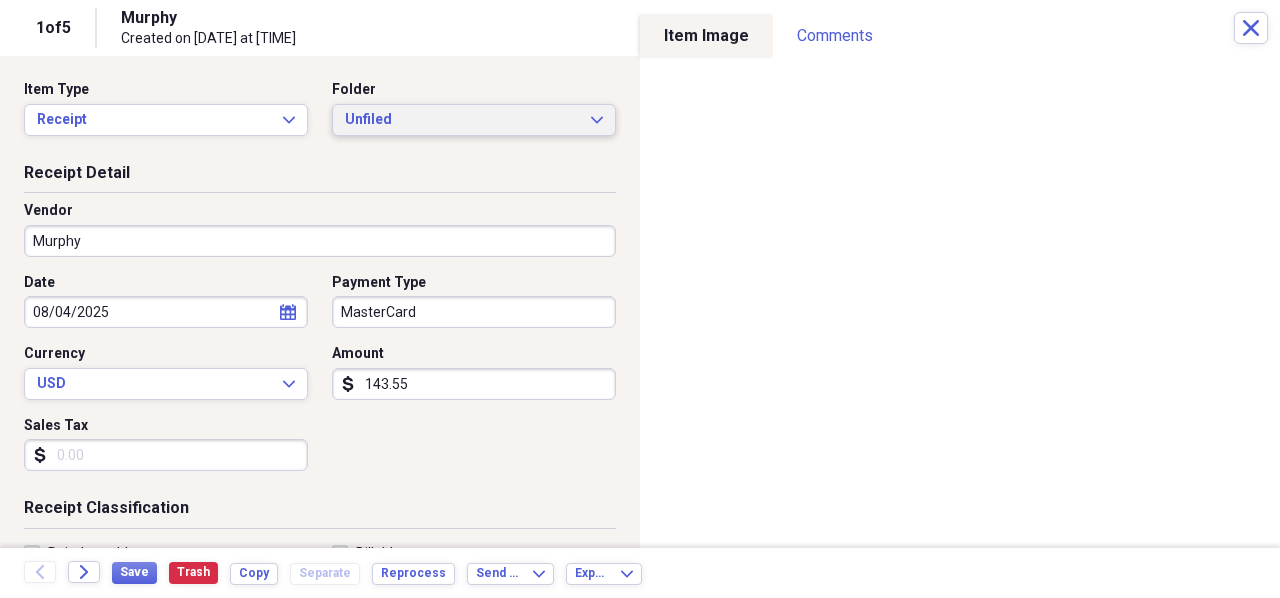 click 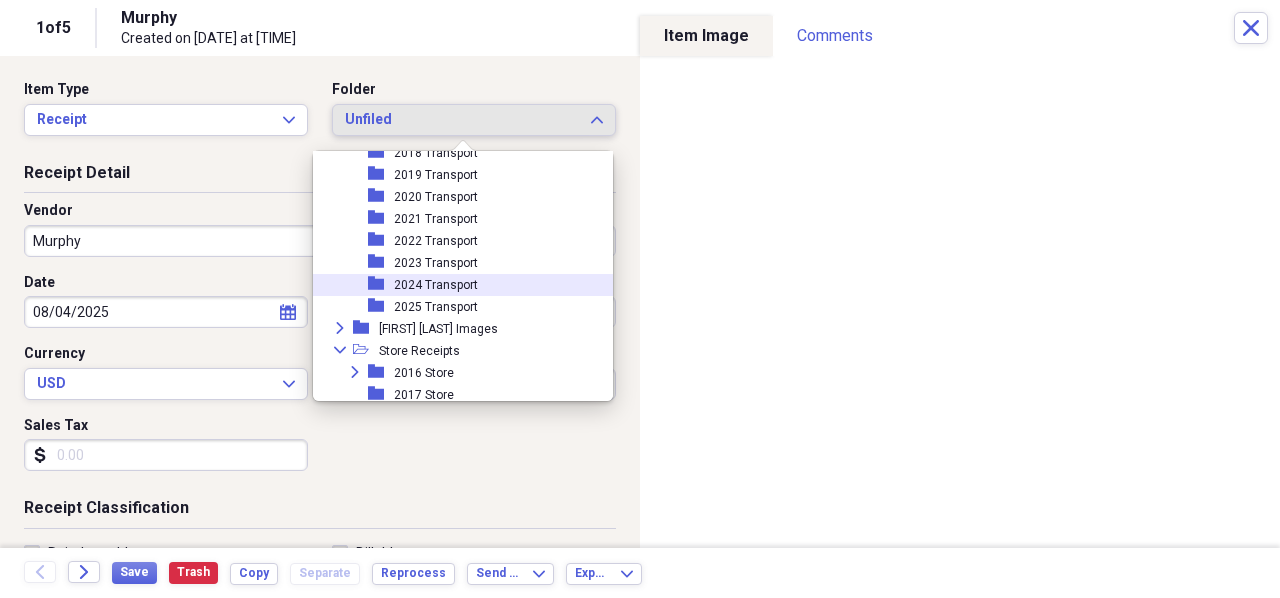 scroll, scrollTop: 200, scrollLeft: 0, axis: vertical 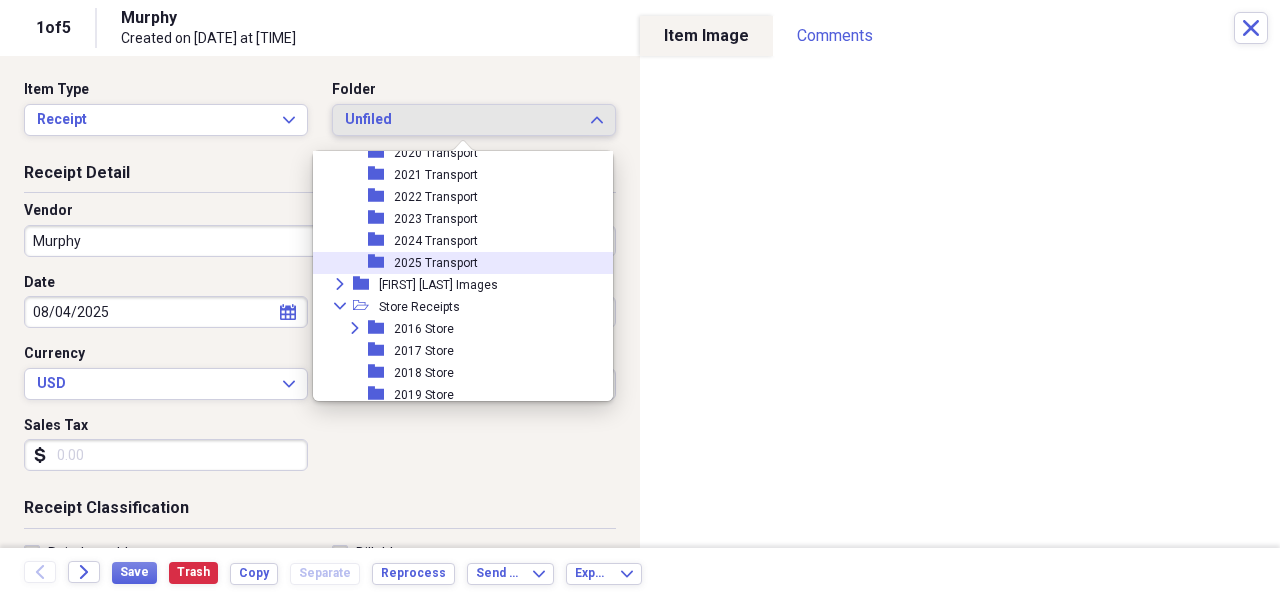 click on "folder" at bounding box center [381, 262] 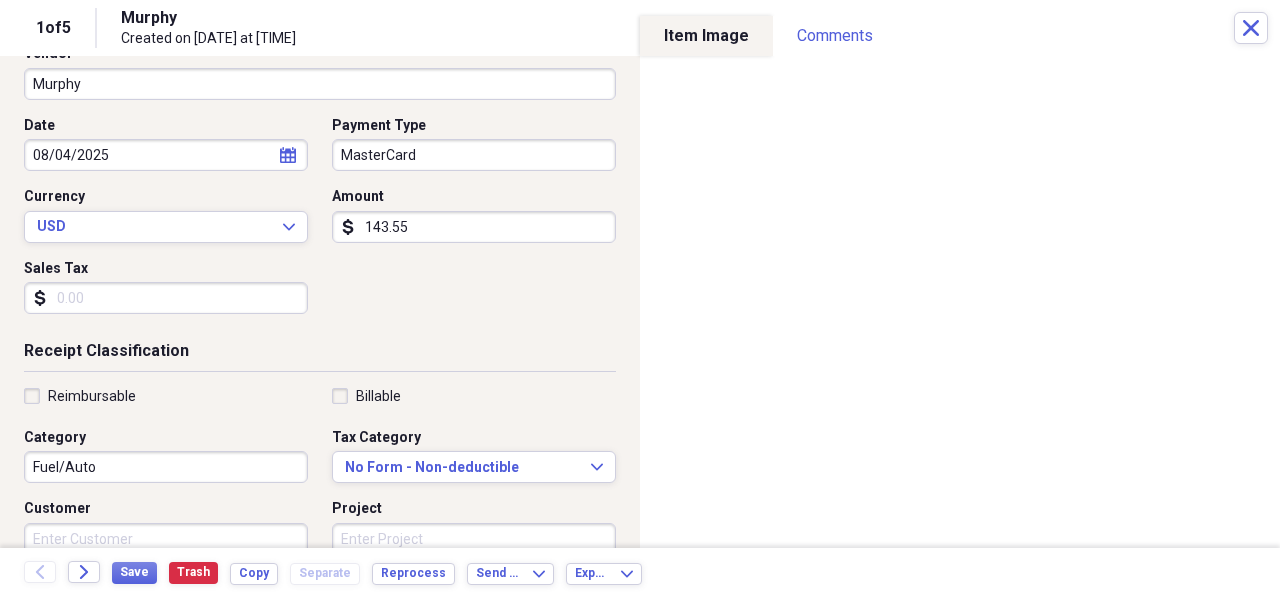 scroll, scrollTop: 200, scrollLeft: 0, axis: vertical 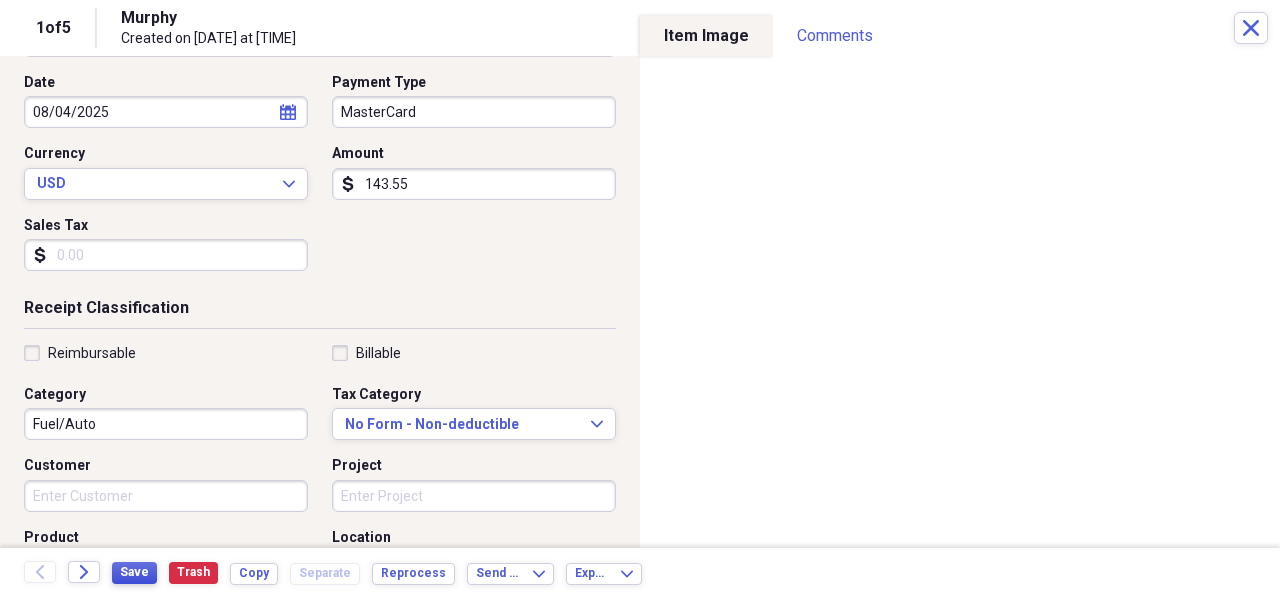 click on "Save" at bounding box center (134, 572) 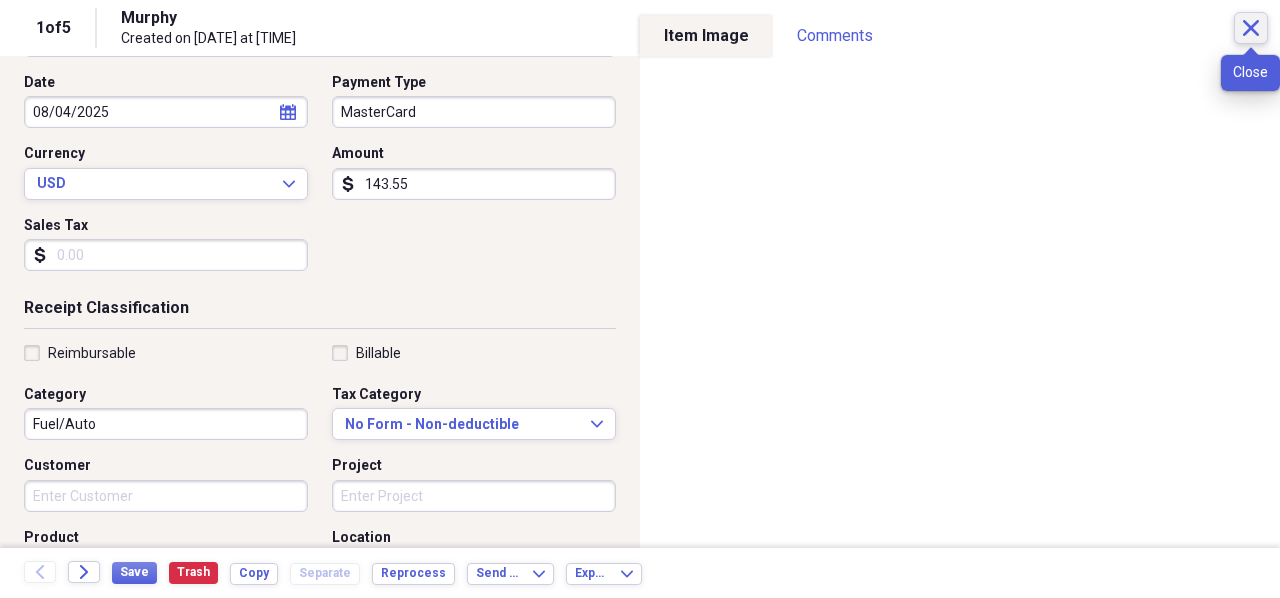 click on "Close" at bounding box center (1251, 28) 